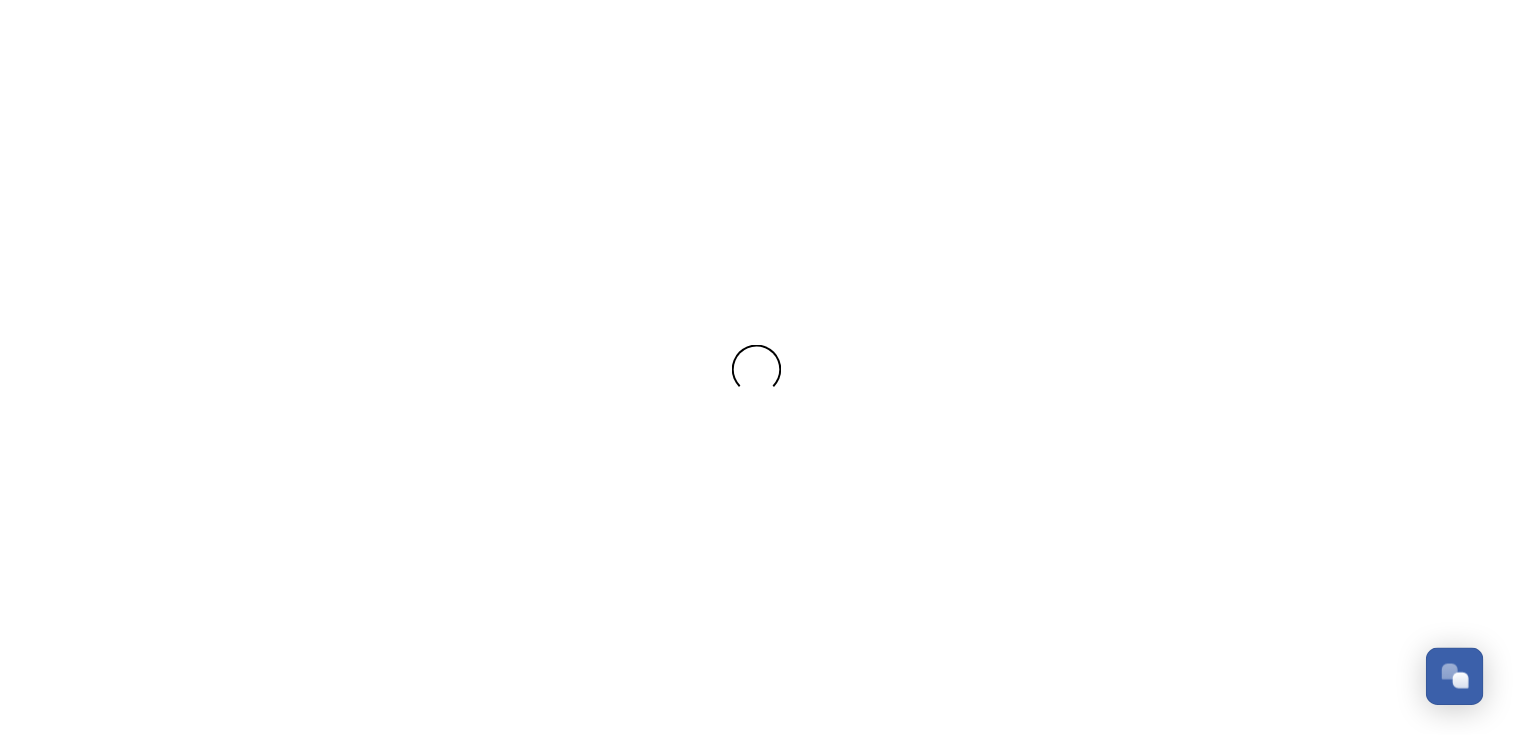 scroll, scrollTop: 0, scrollLeft: 0, axis: both 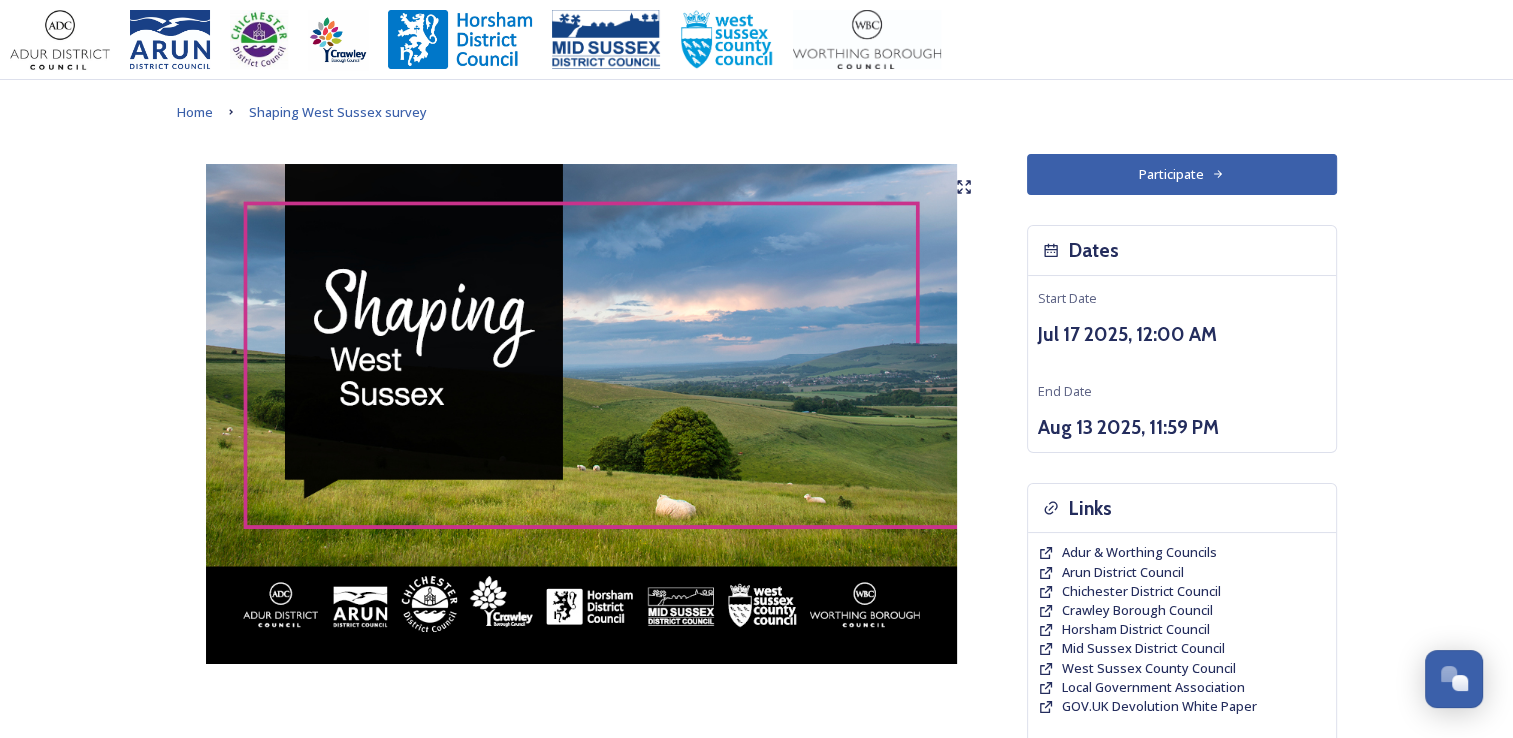 click on "Participate" at bounding box center [1182, 174] 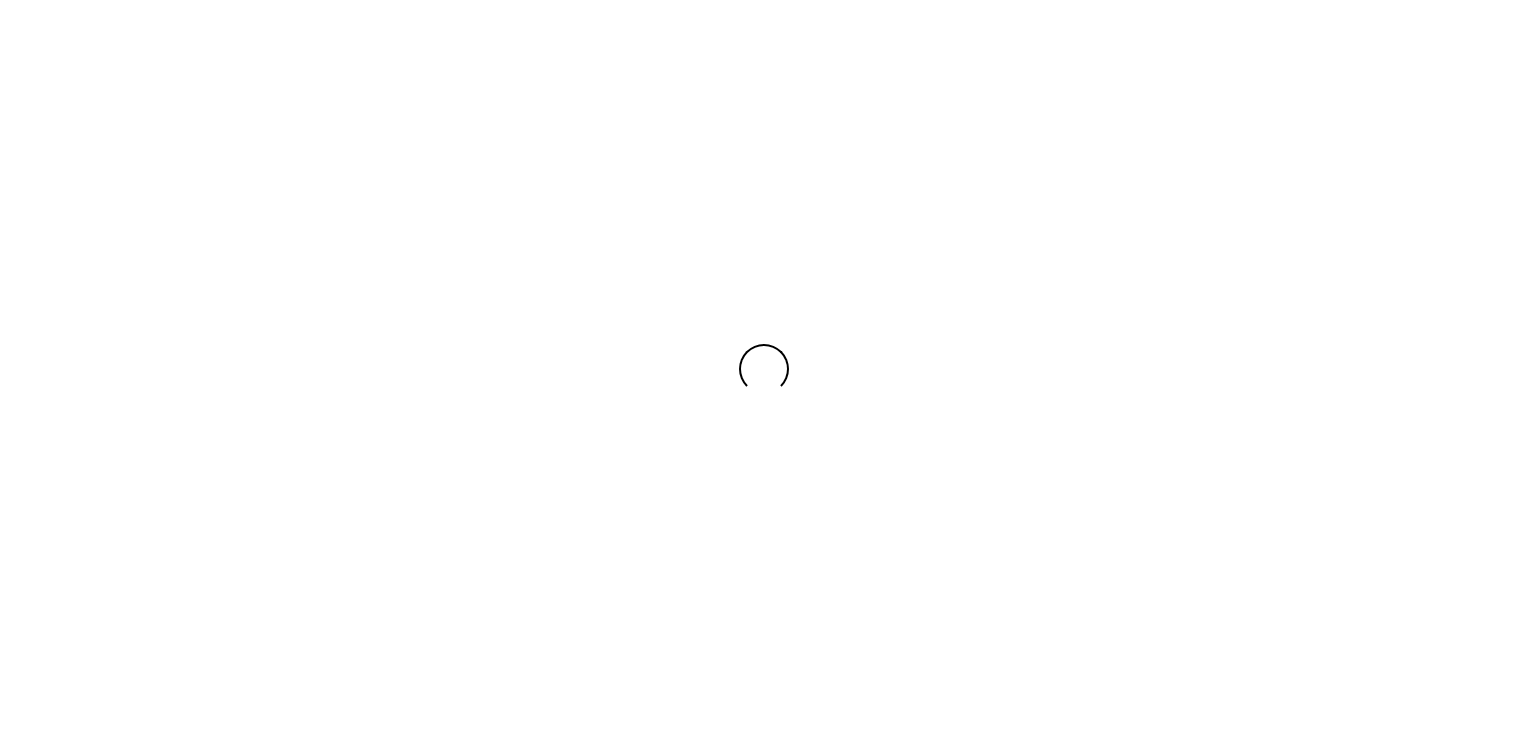 scroll, scrollTop: 0, scrollLeft: 0, axis: both 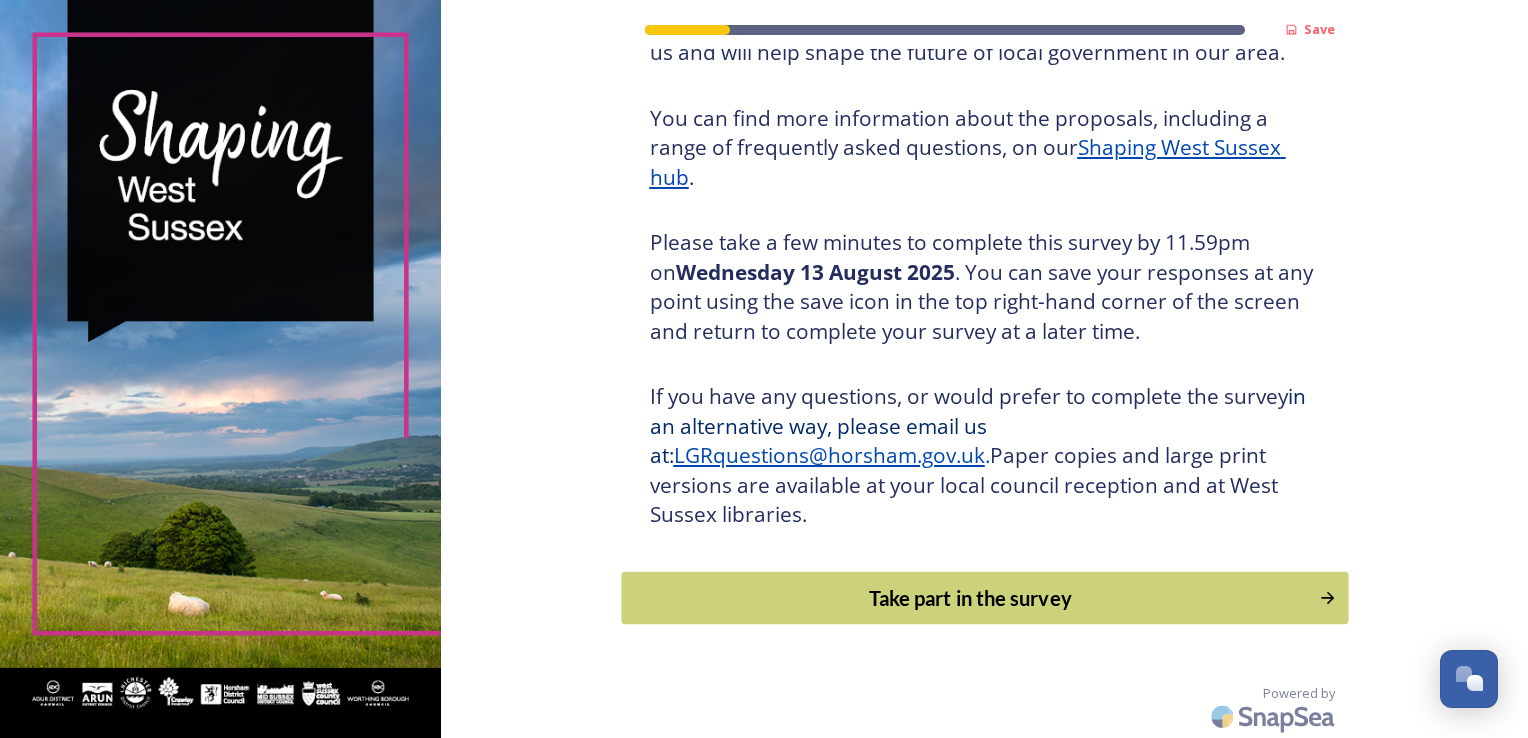 click on "Take part in the survey" at bounding box center [970, 598] 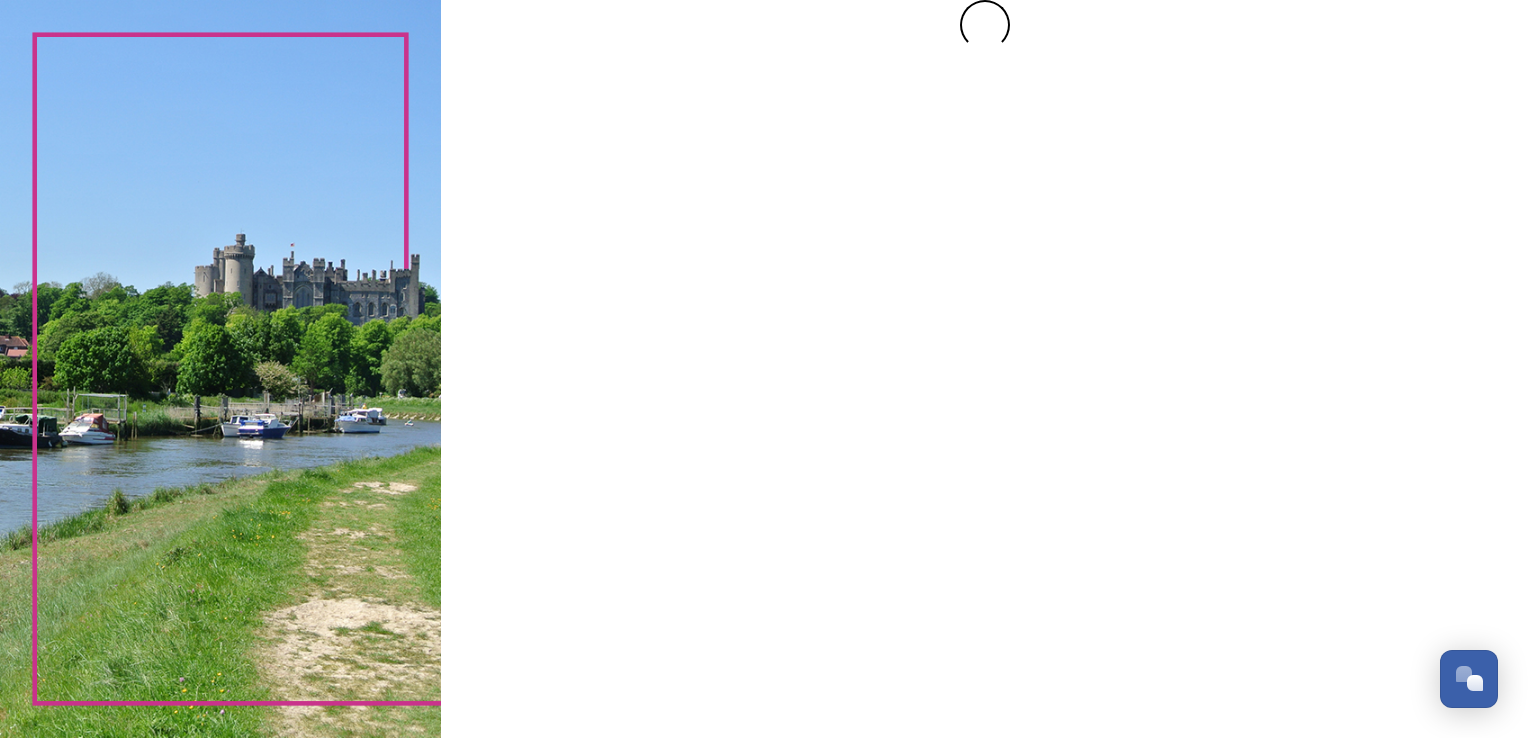 scroll, scrollTop: 0, scrollLeft: 0, axis: both 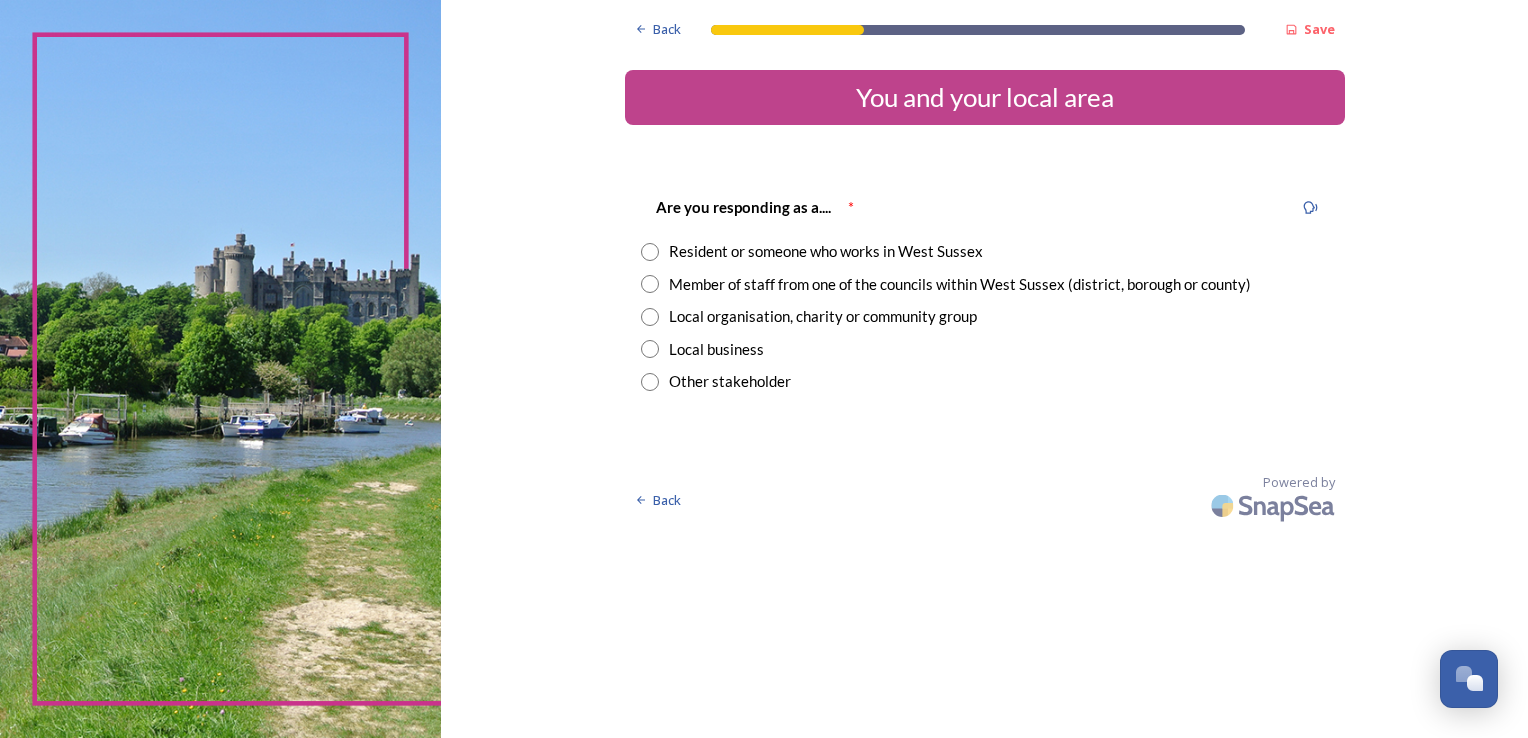 click at bounding box center [650, 252] 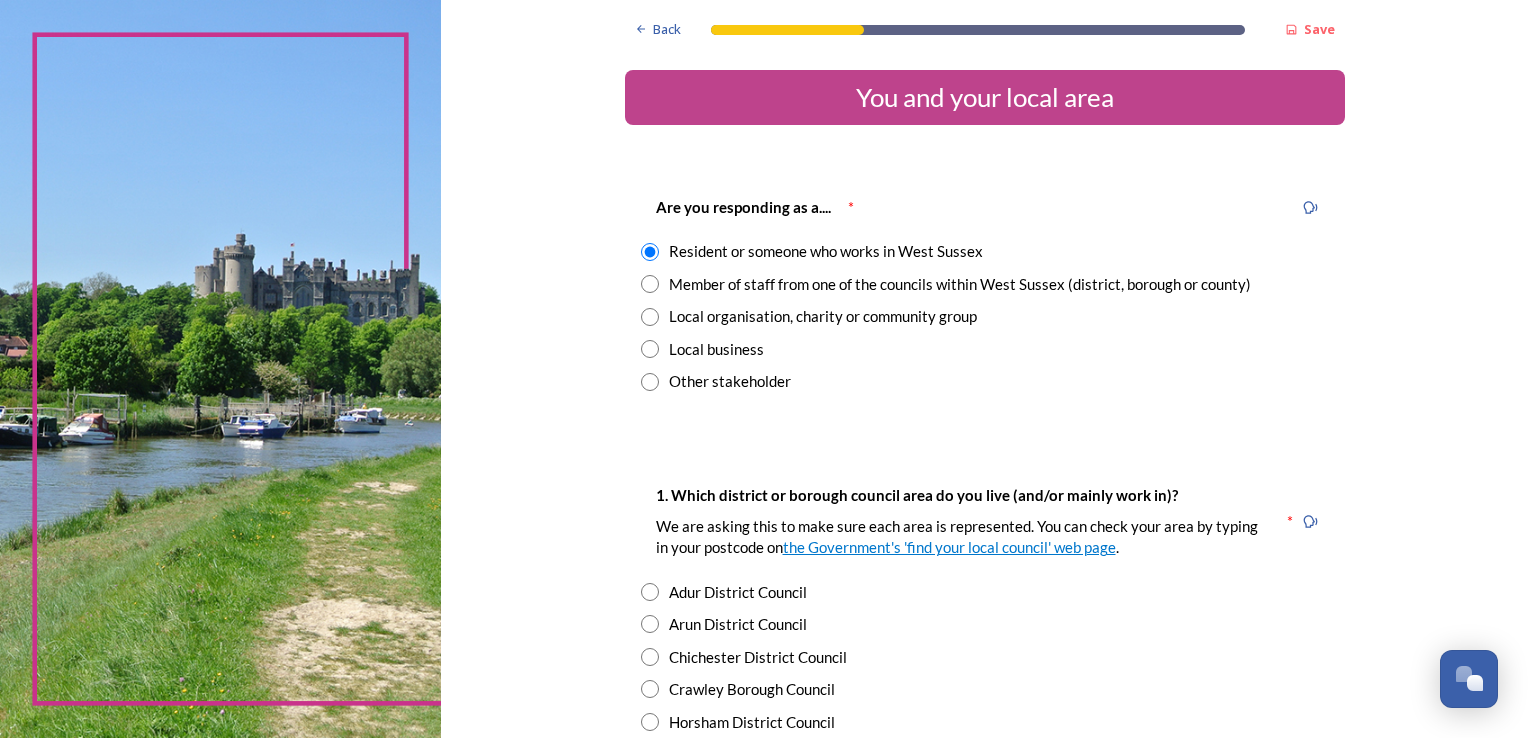 click at bounding box center (650, 657) 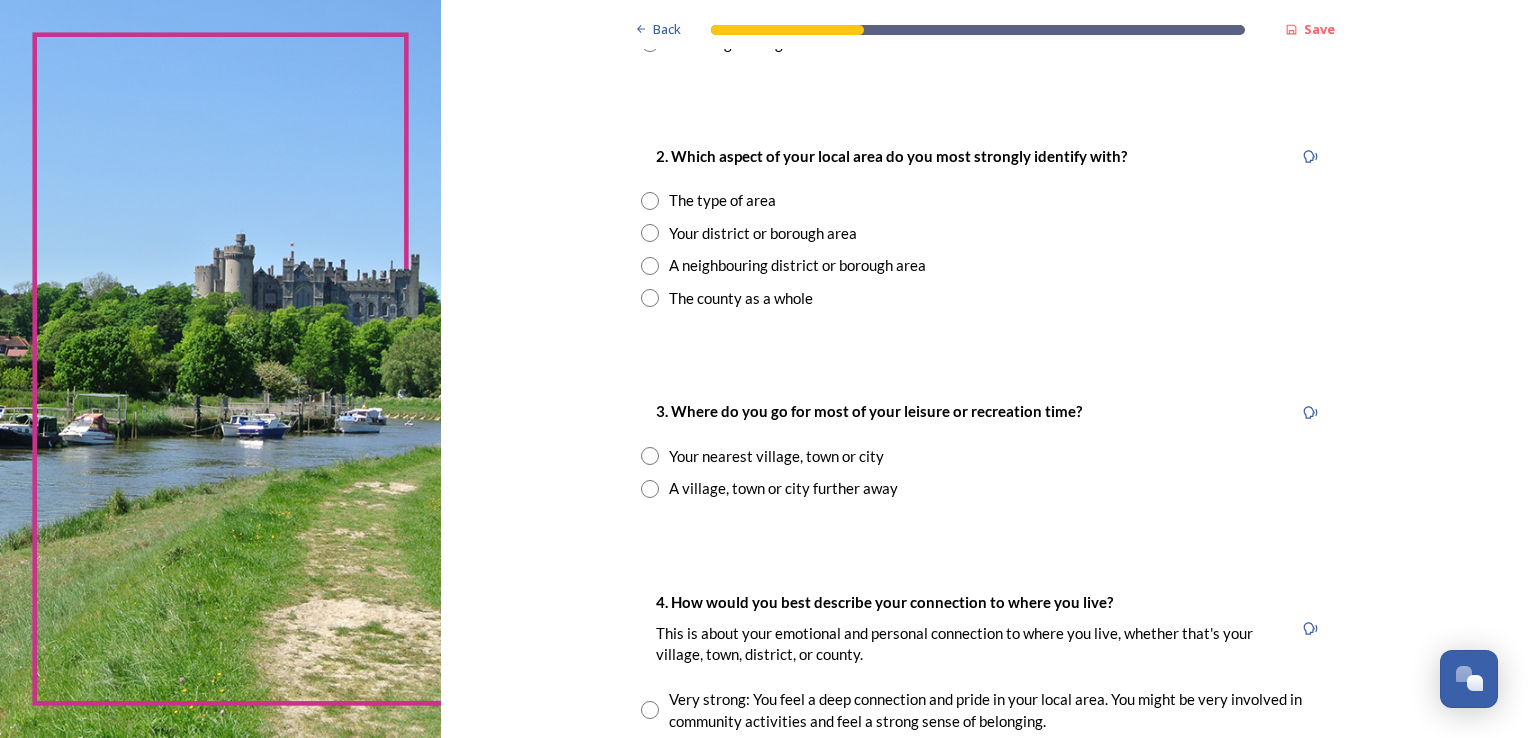 scroll, scrollTop: 746, scrollLeft: 0, axis: vertical 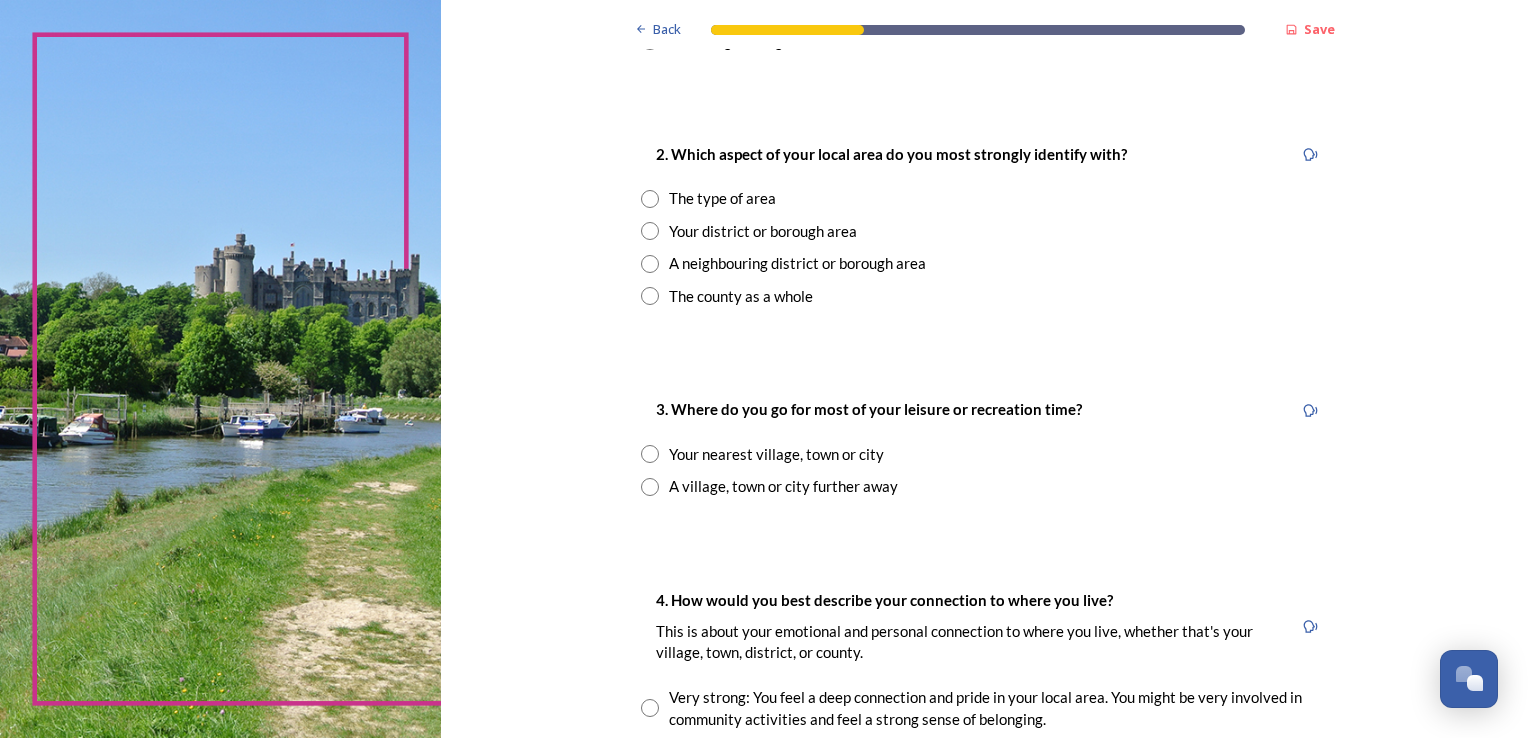 click at bounding box center [650, 199] 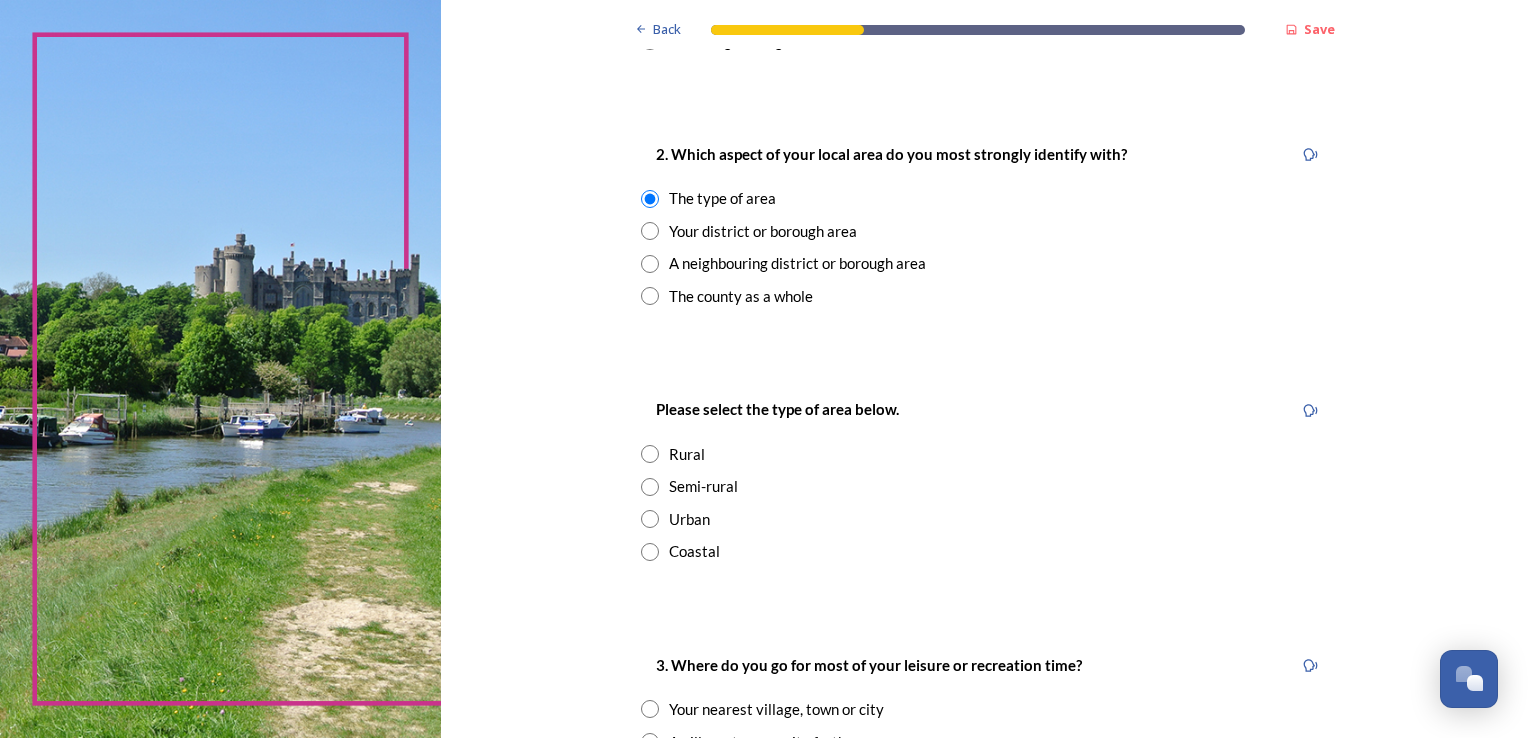 click at bounding box center (650, 487) 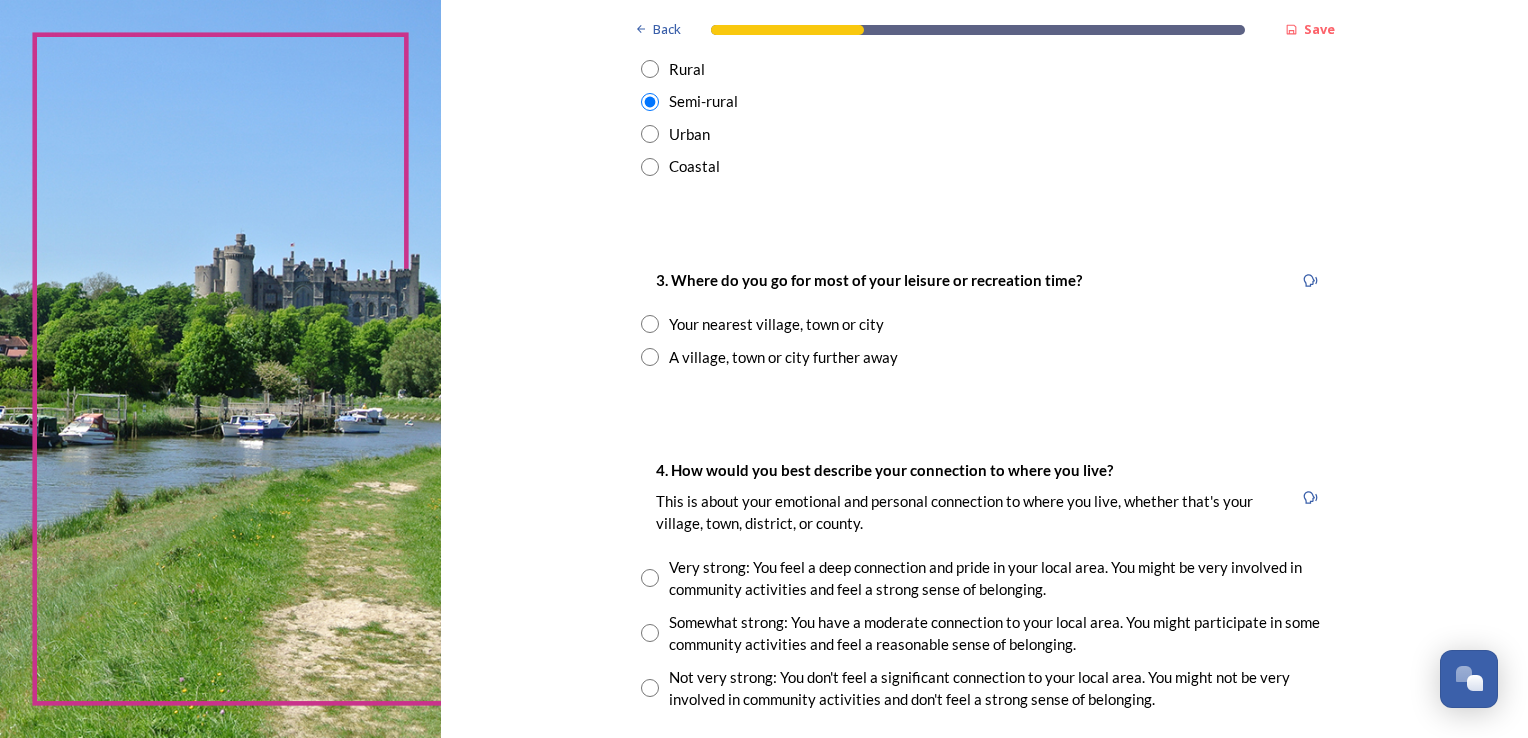 scroll, scrollTop: 1137, scrollLeft: 0, axis: vertical 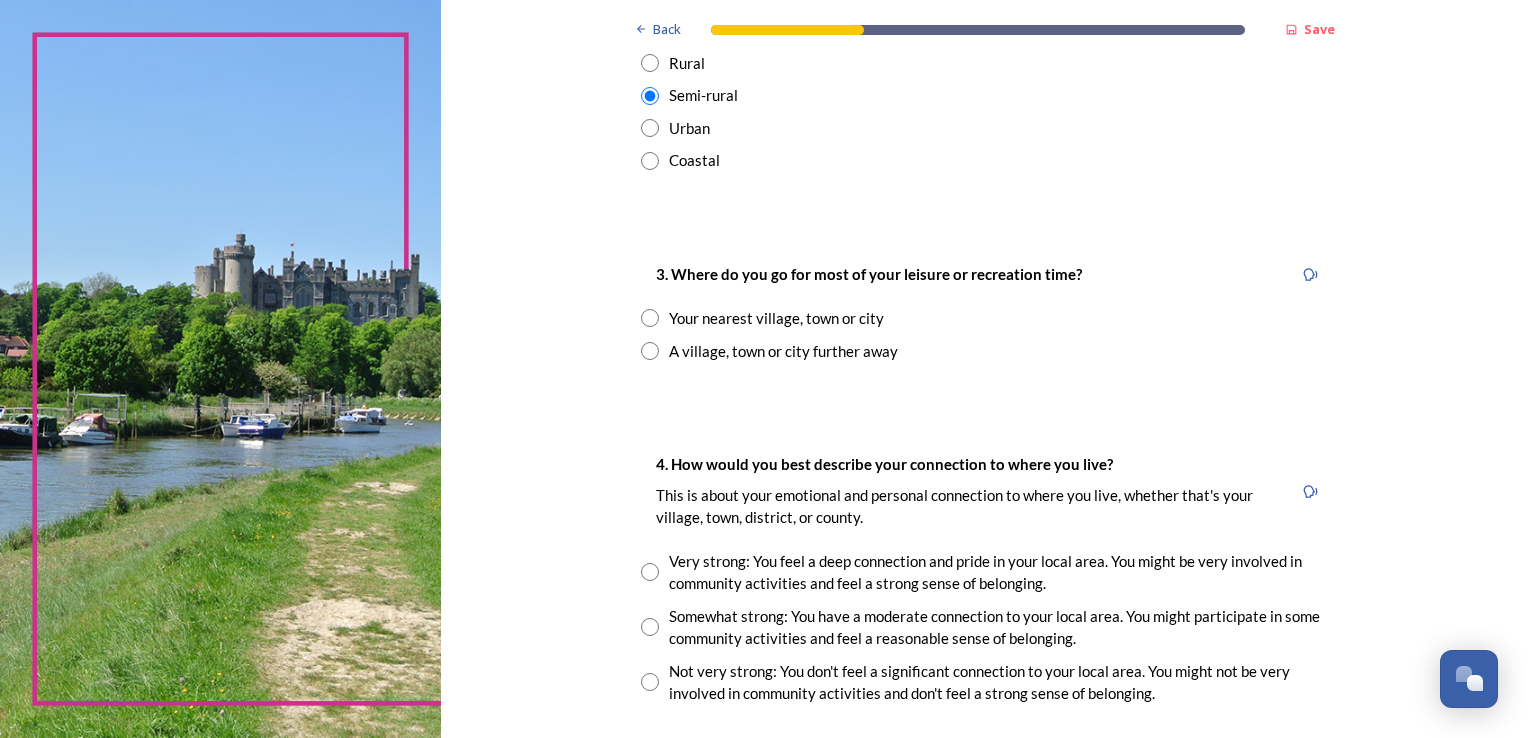 click at bounding box center (650, 318) 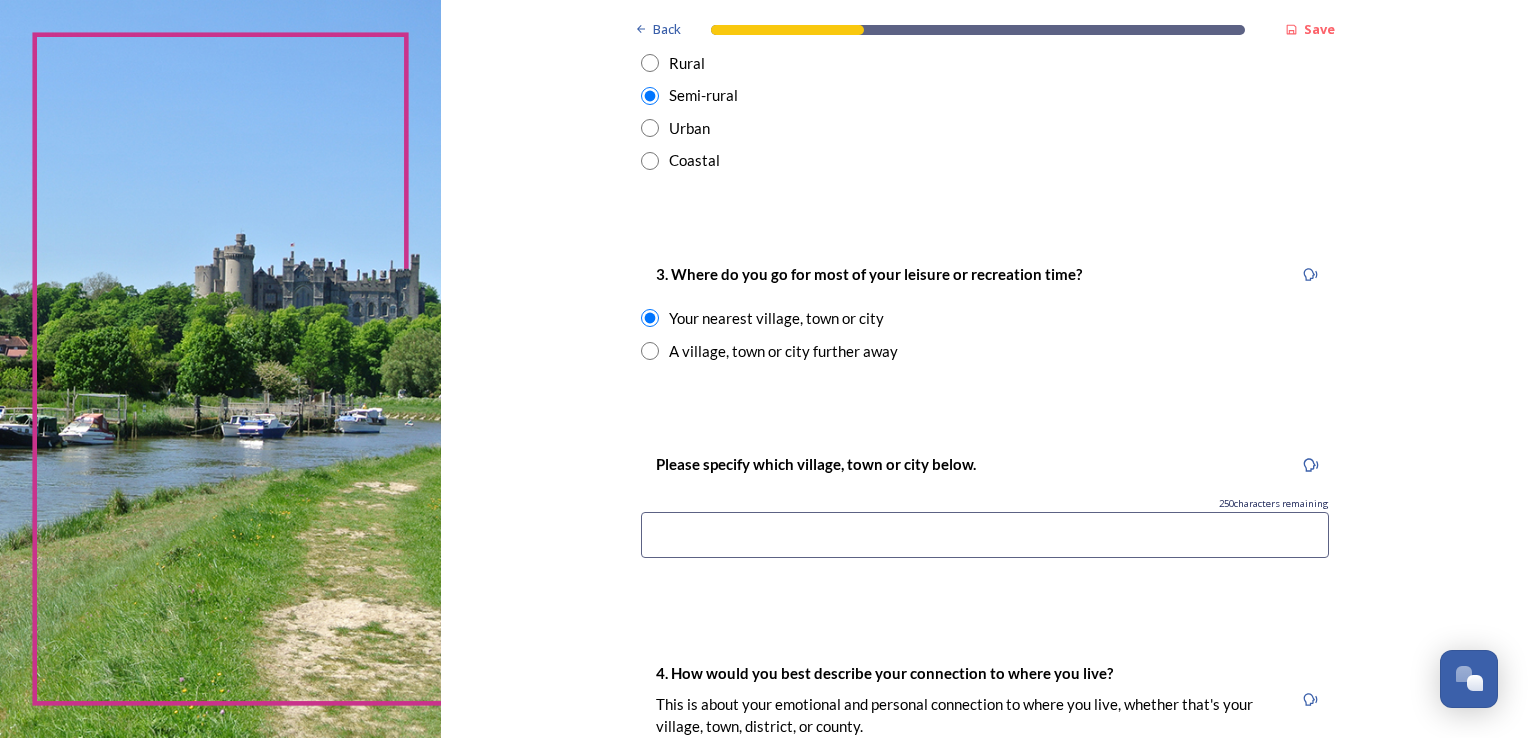 click at bounding box center (985, 535) 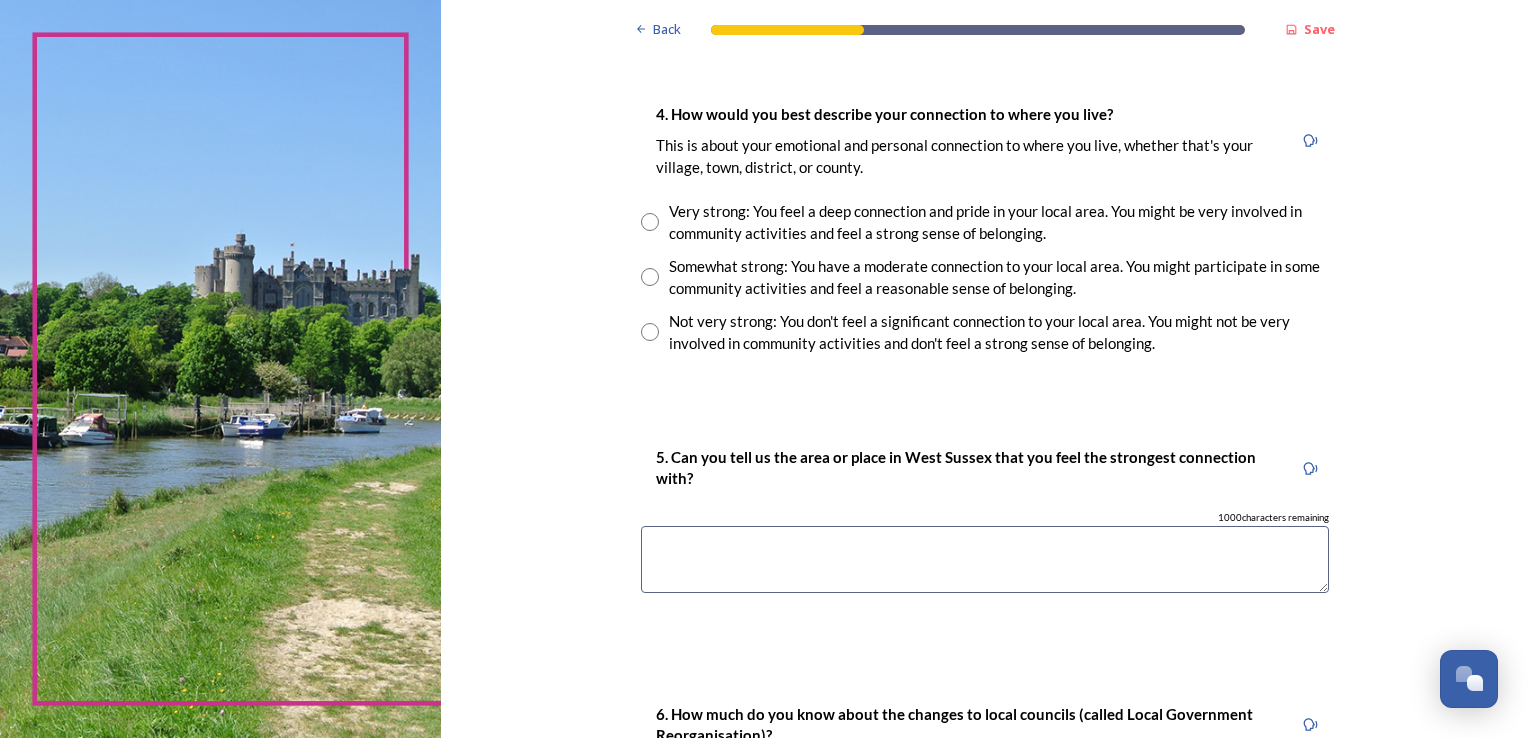 scroll, scrollTop: 1709, scrollLeft: 0, axis: vertical 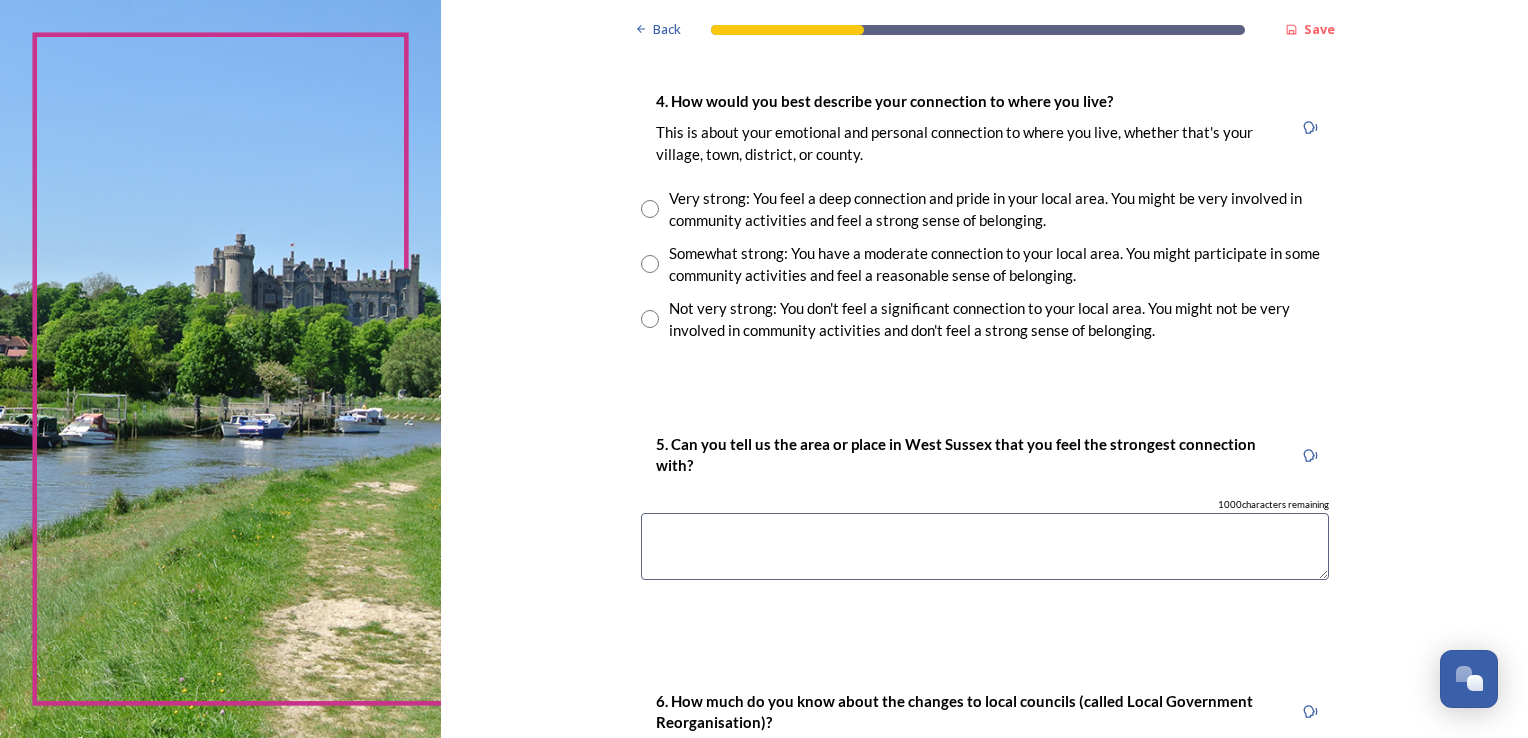 type on "[CITY]" 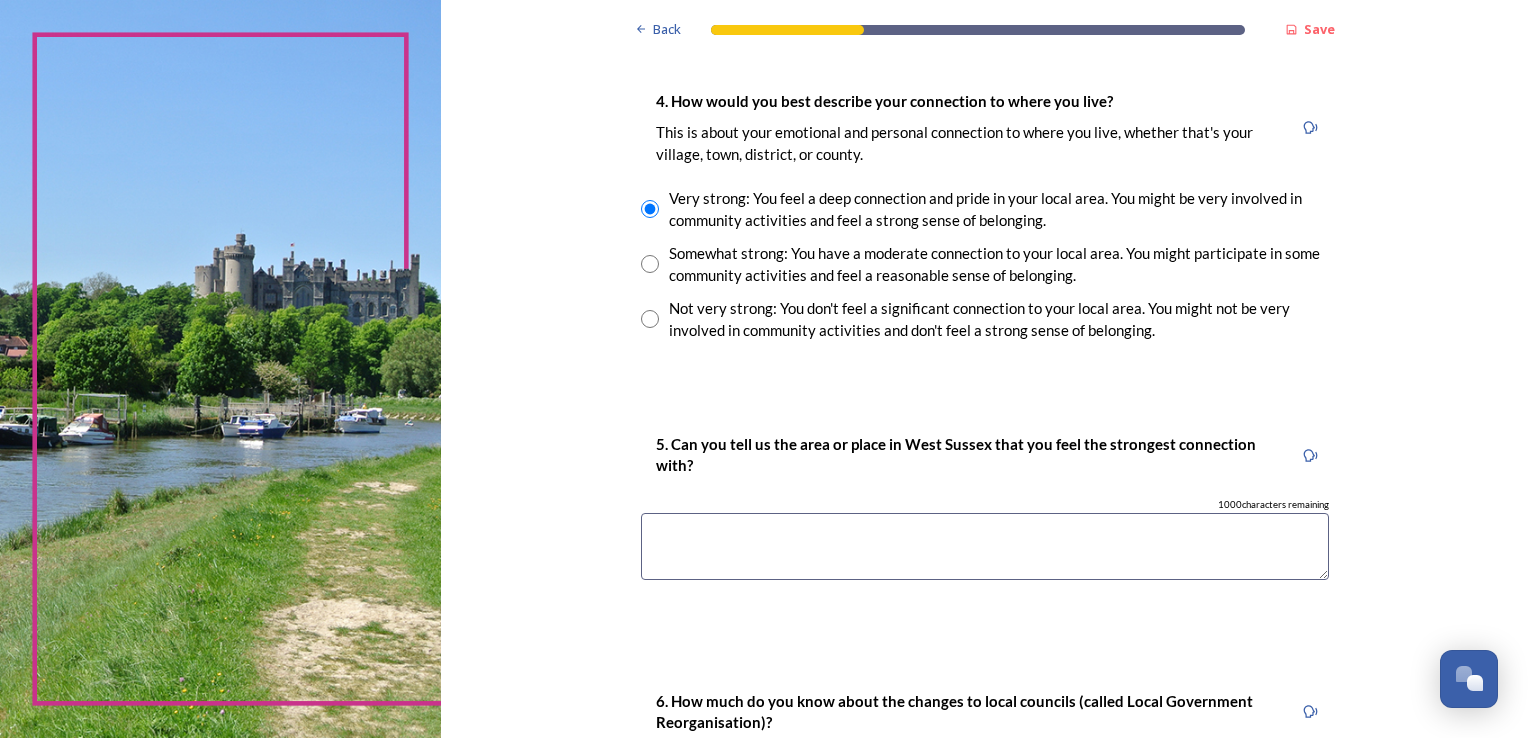 click at bounding box center [985, 546] 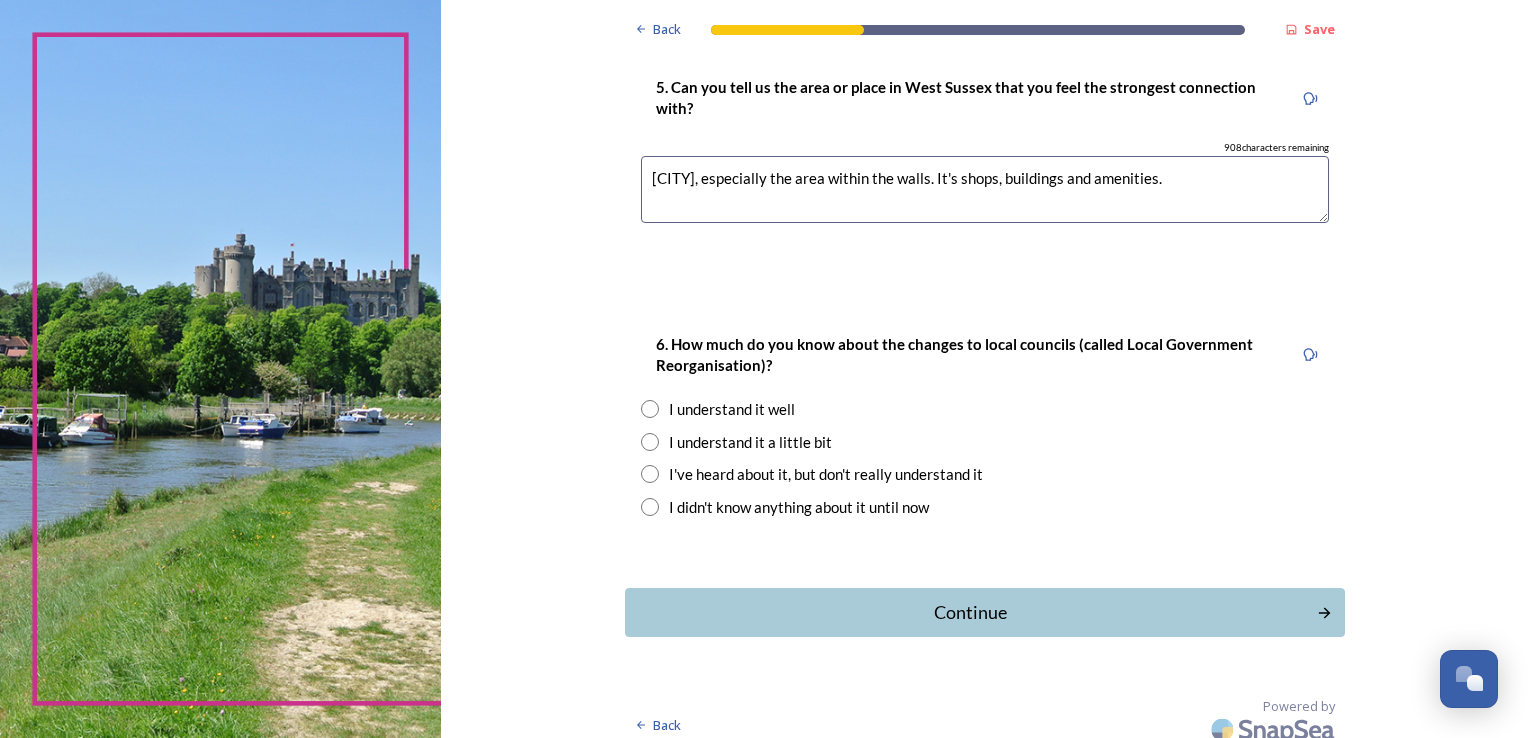 scroll, scrollTop: 2080, scrollLeft: 0, axis: vertical 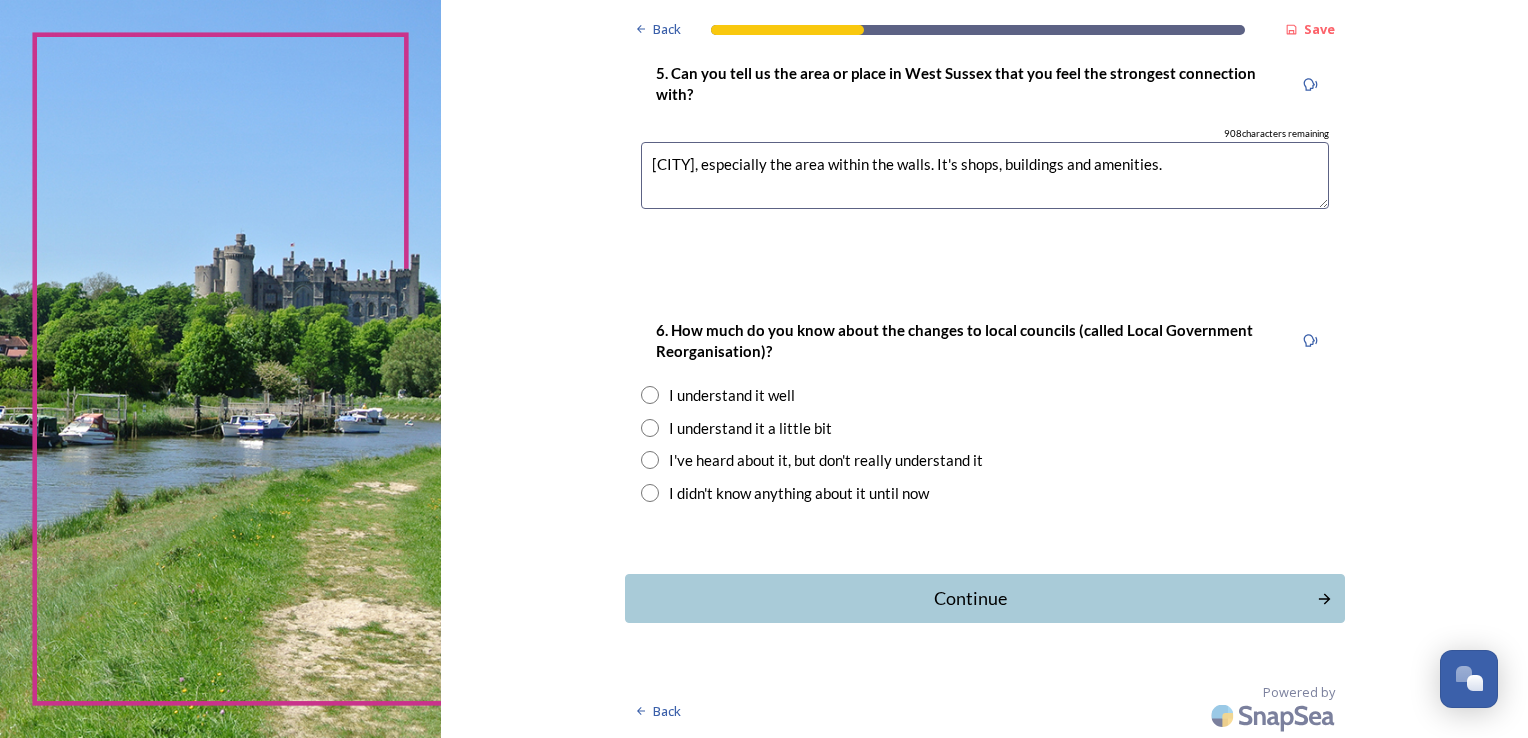 type on "[CITY], especially the area within the walls. It's shops, buildings and amenities." 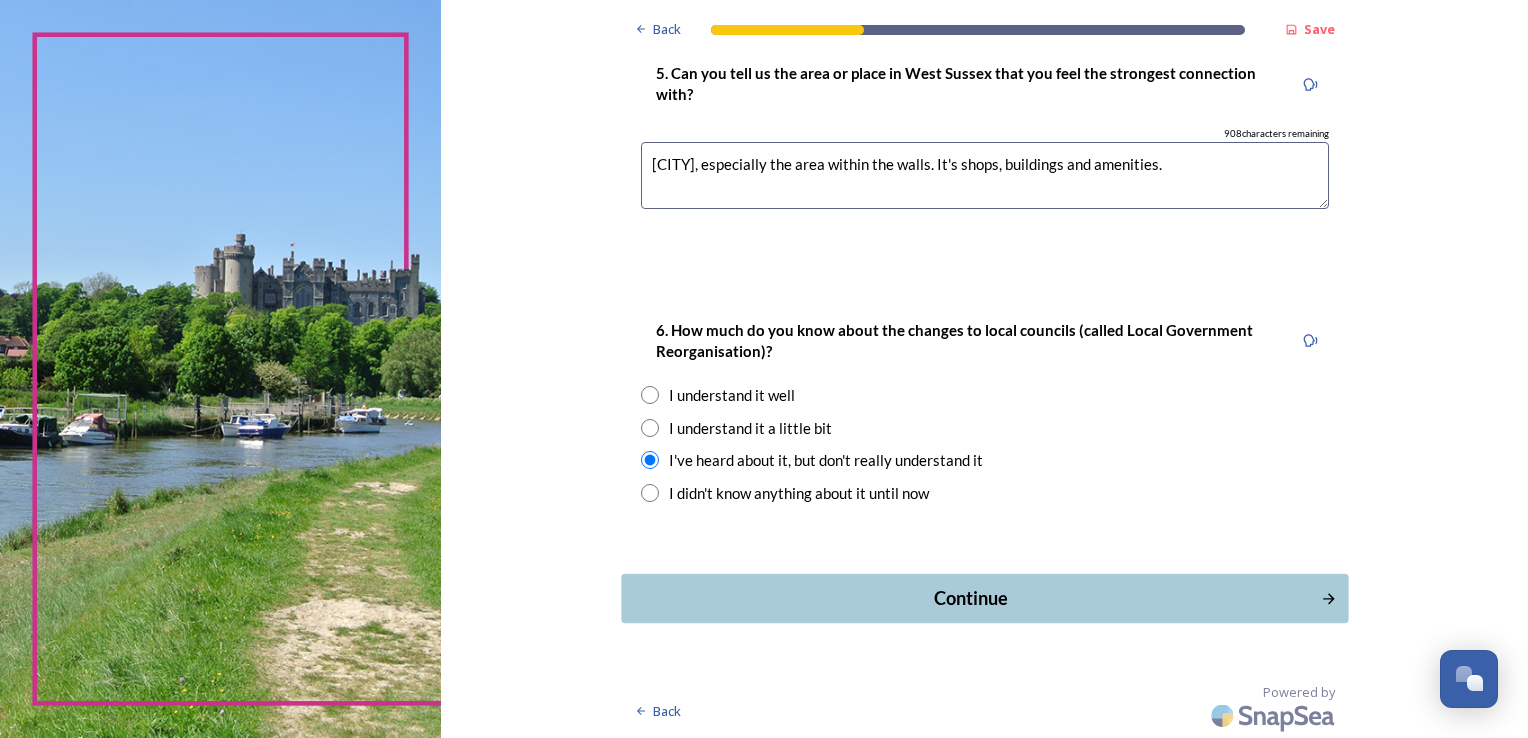 click on "Continue" at bounding box center (970, 598) 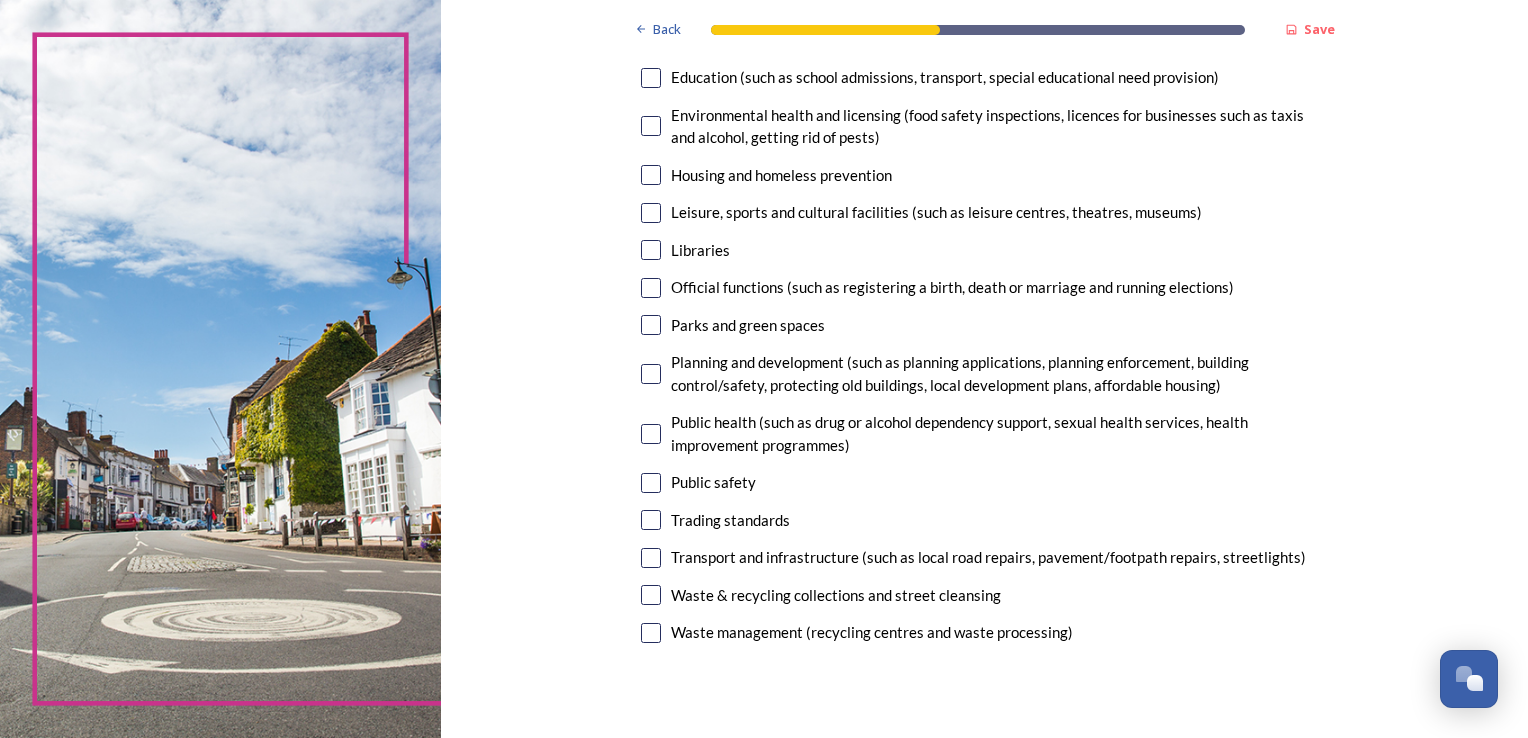 scroll, scrollTop: 446, scrollLeft: 0, axis: vertical 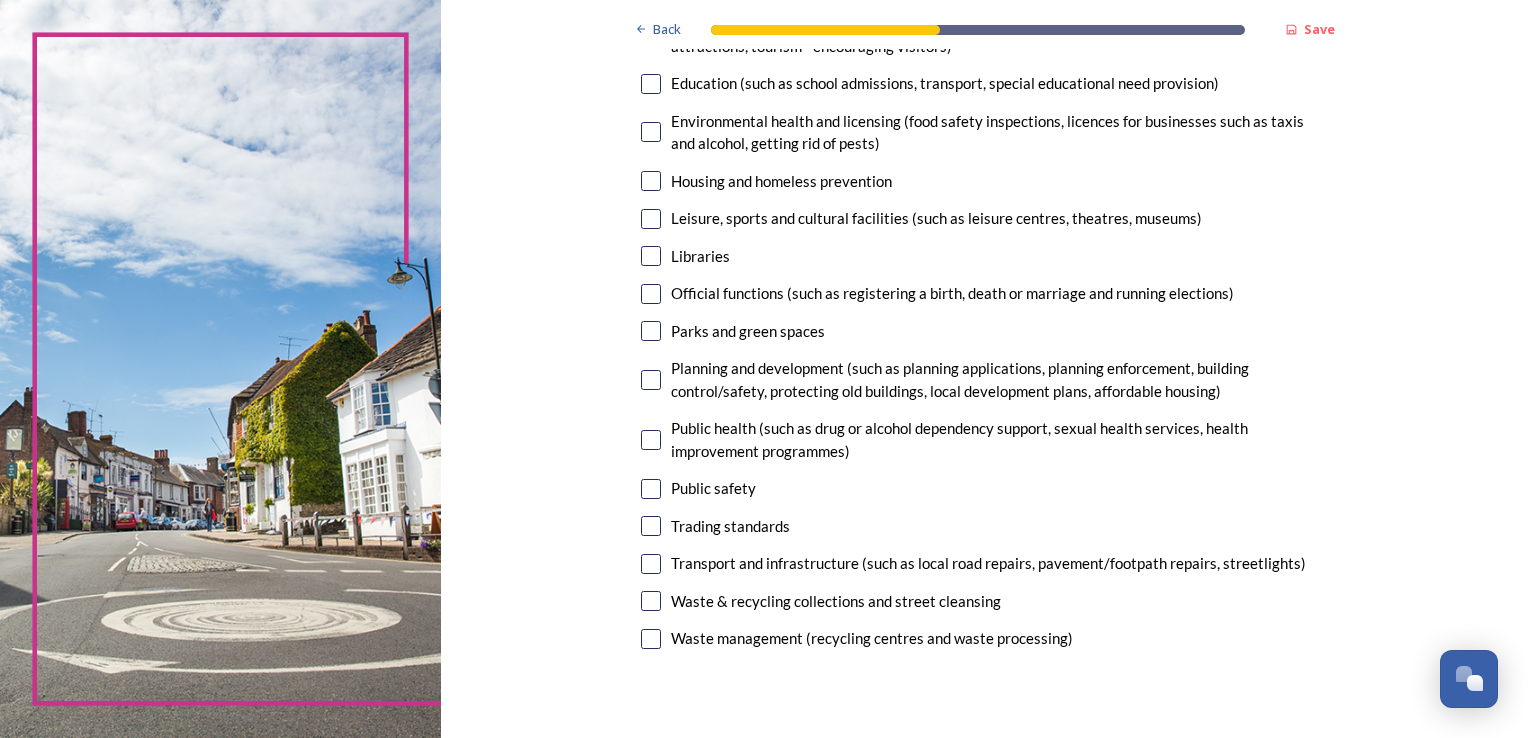 click at bounding box center [651, 601] 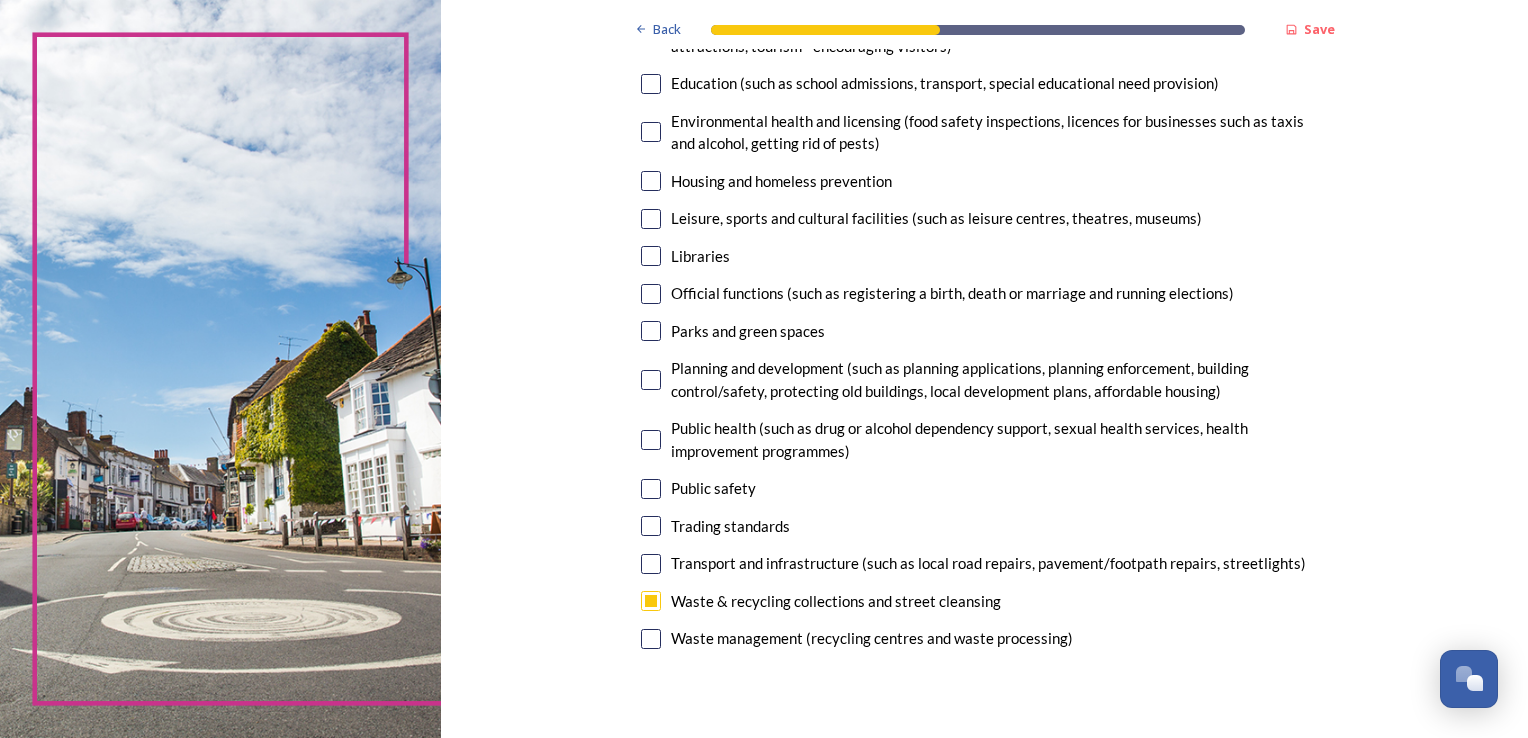 click at bounding box center [651, 564] 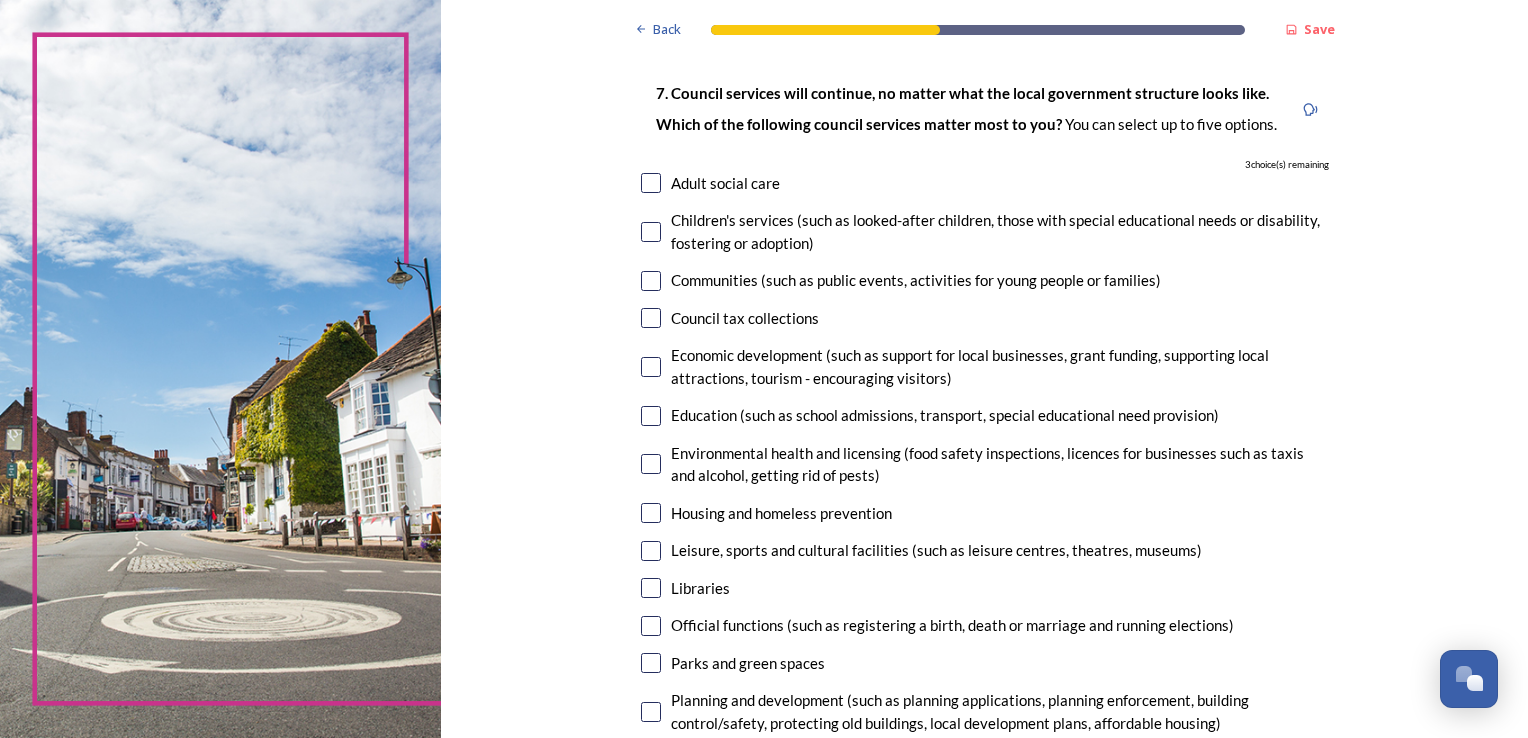 scroll, scrollTop: 116, scrollLeft: 0, axis: vertical 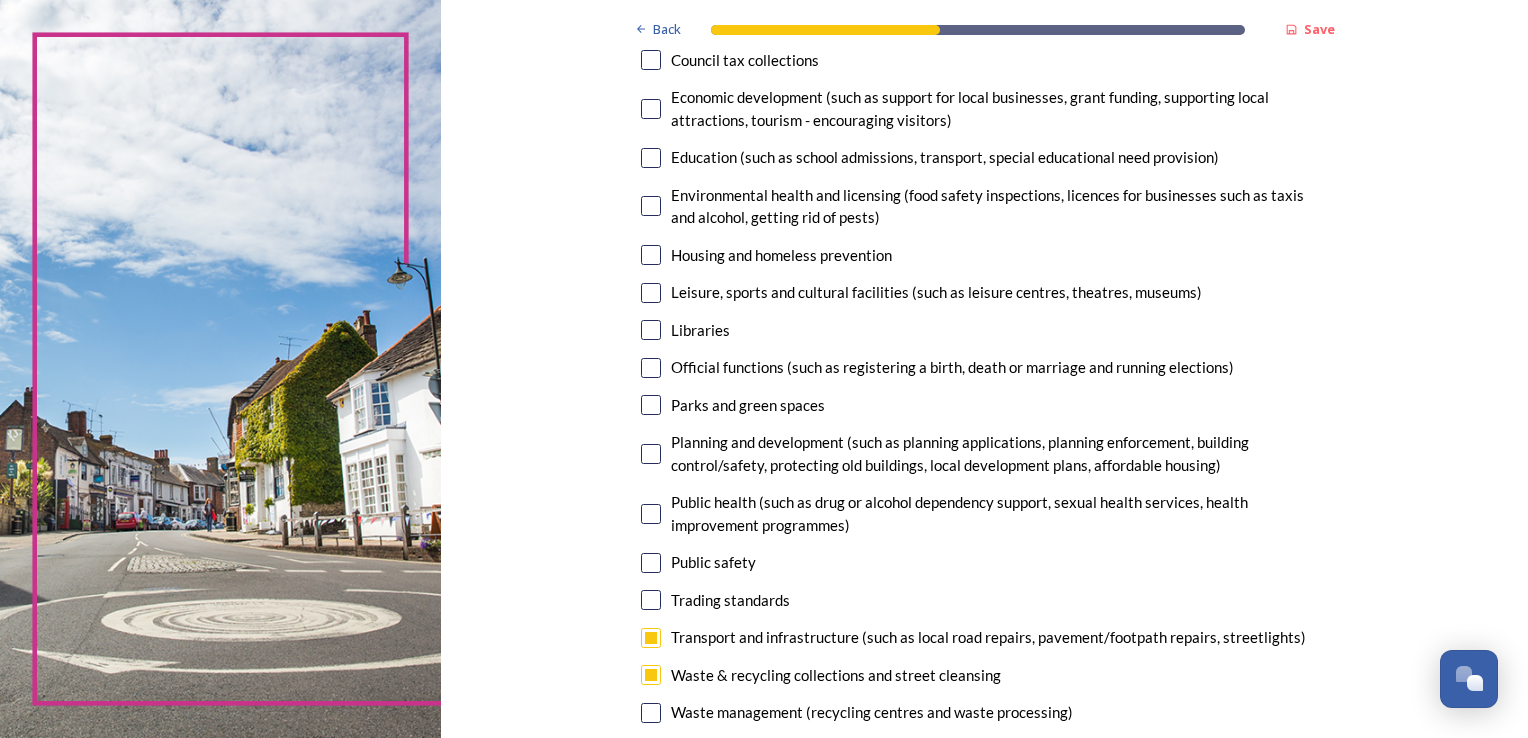 click at bounding box center (651, 454) 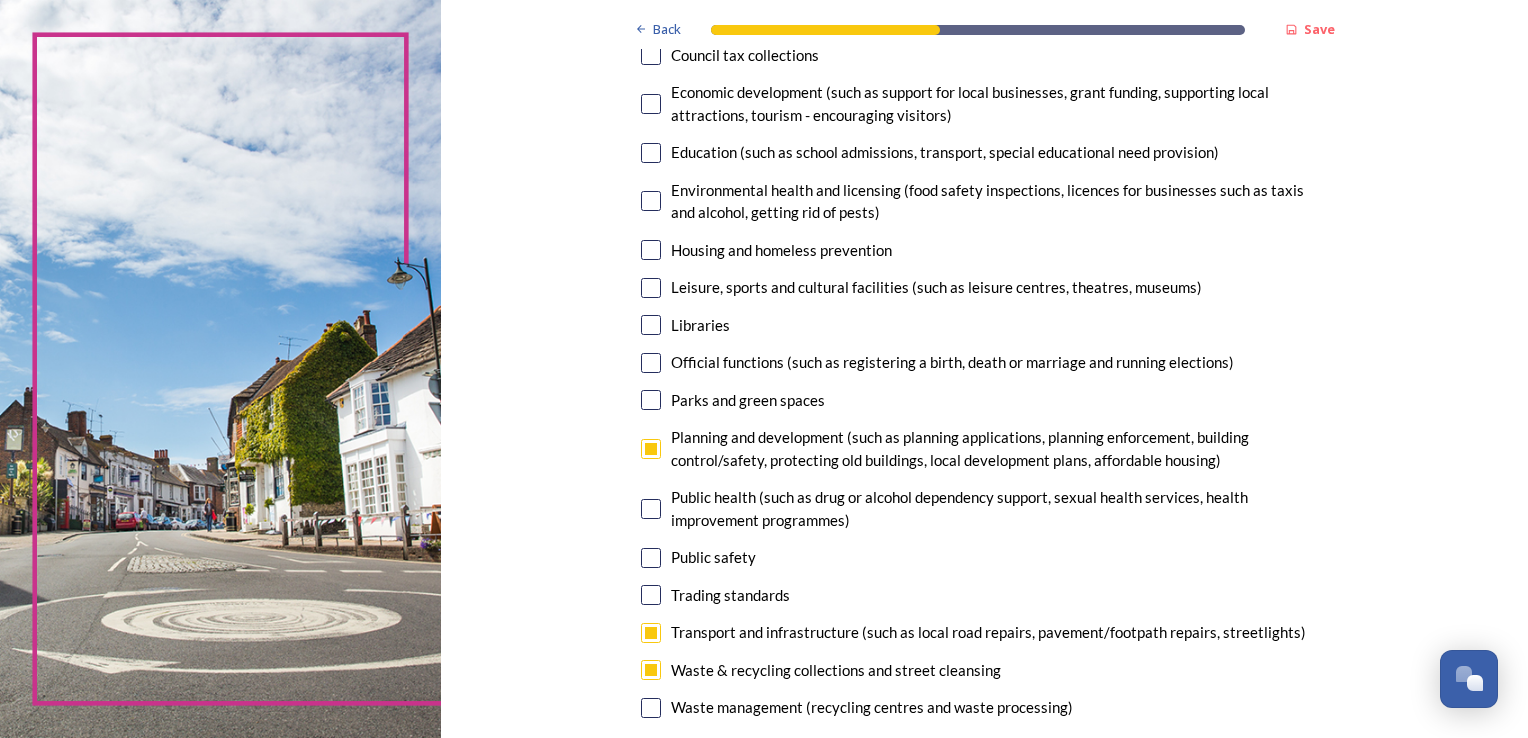 scroll, scrollTop: 380, scrollLeft: 0, axis: vertical 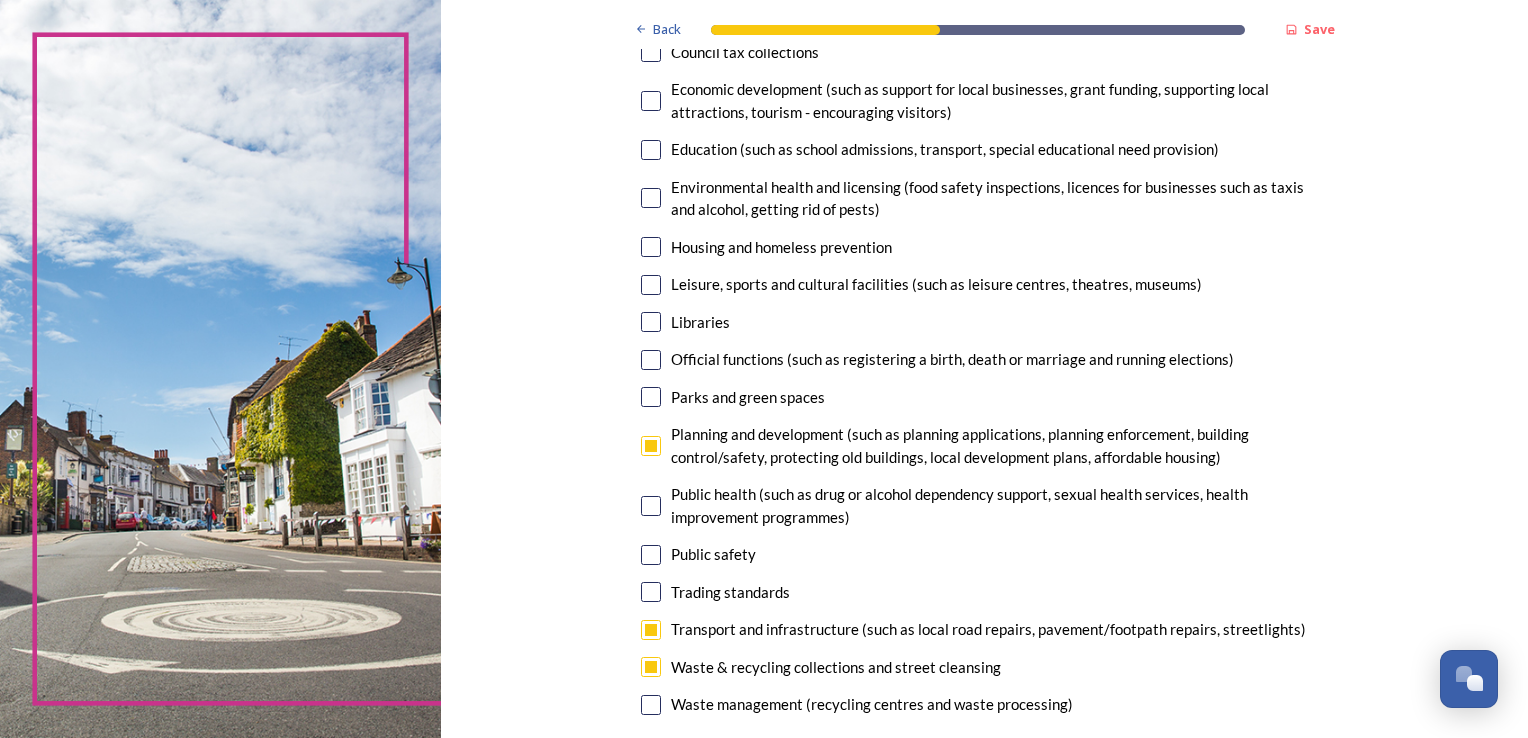 click at bounding box center (651, 101) 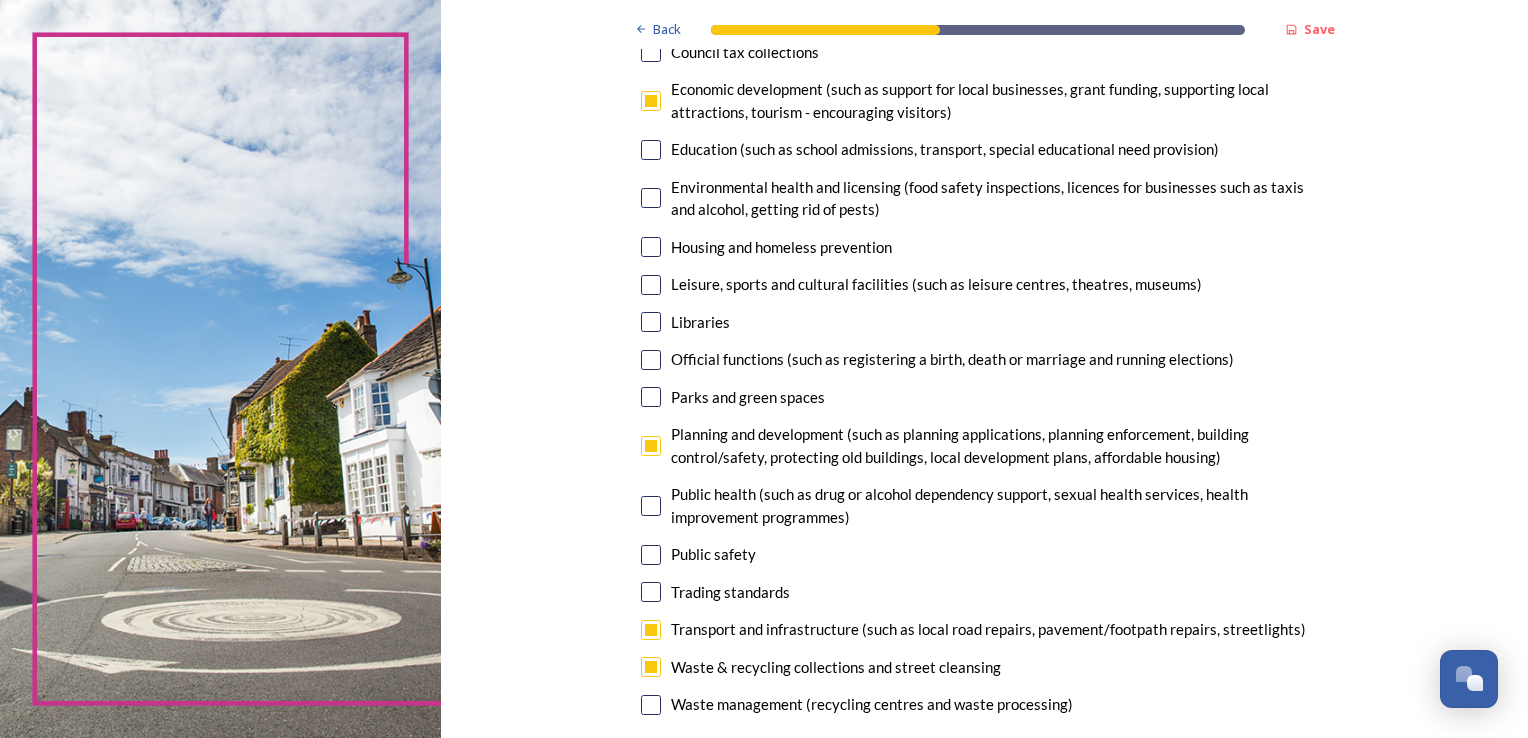 click at bounding box center (651, 198) 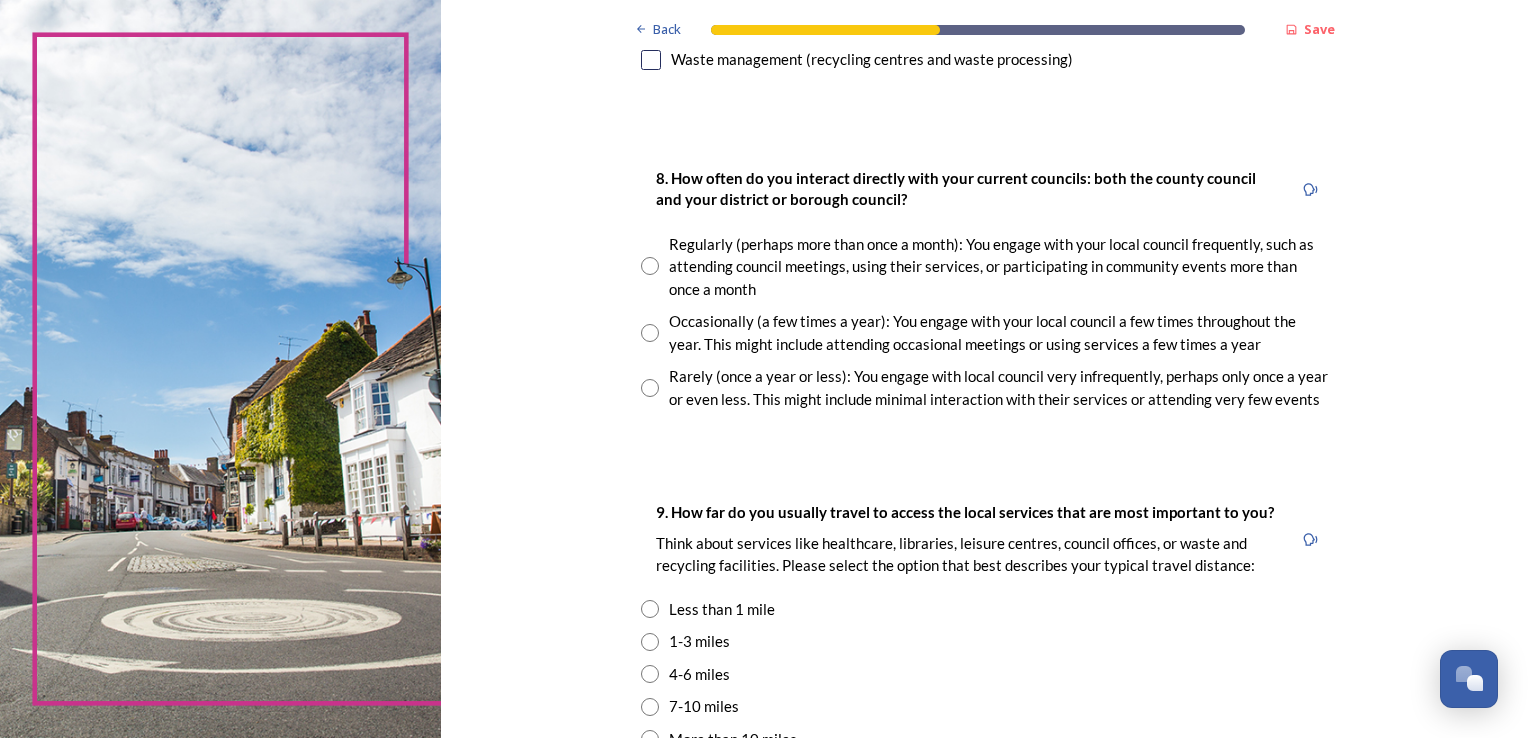 scroll, scrollTop: 1031, scrollLeft: 0, axis: vertical 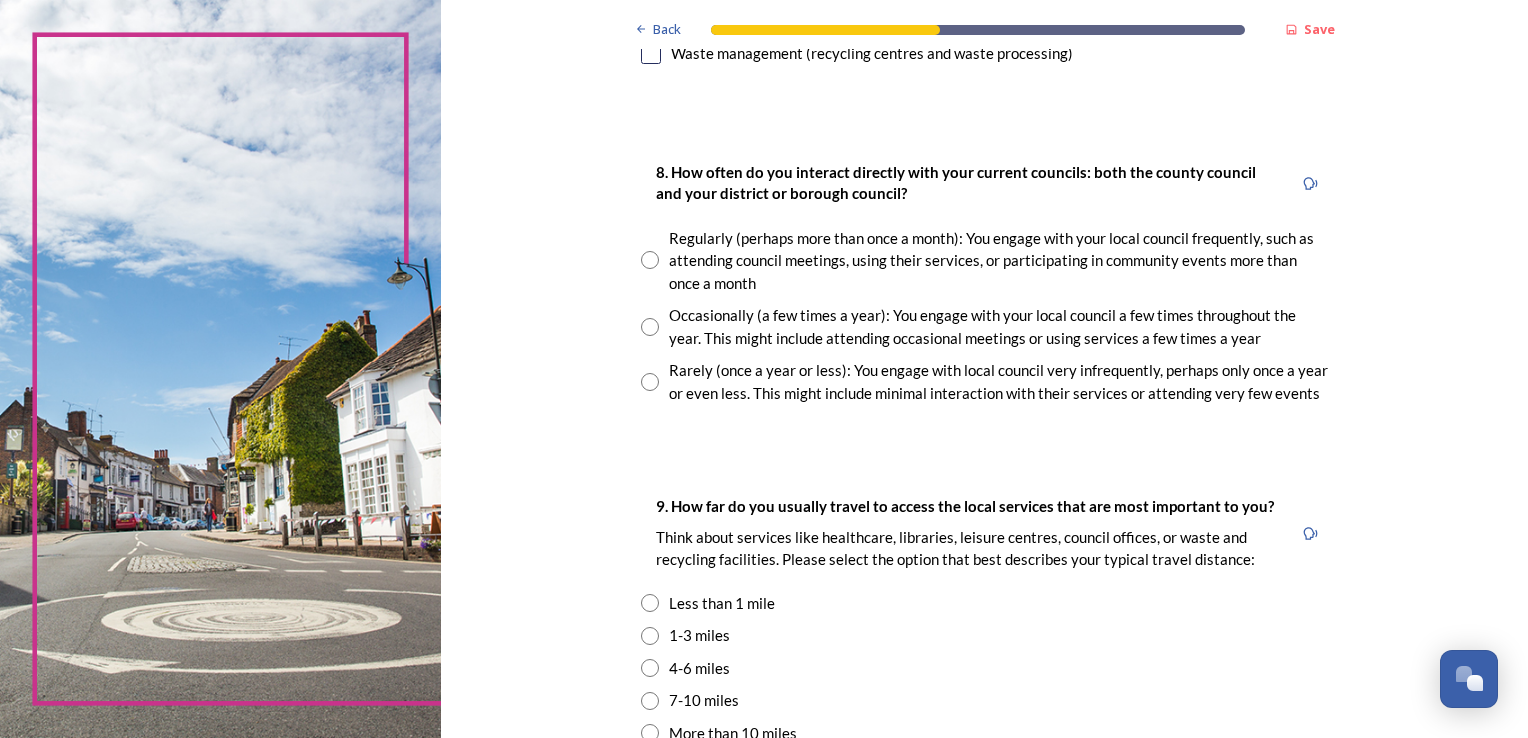 click at bounding box center (650, 382) 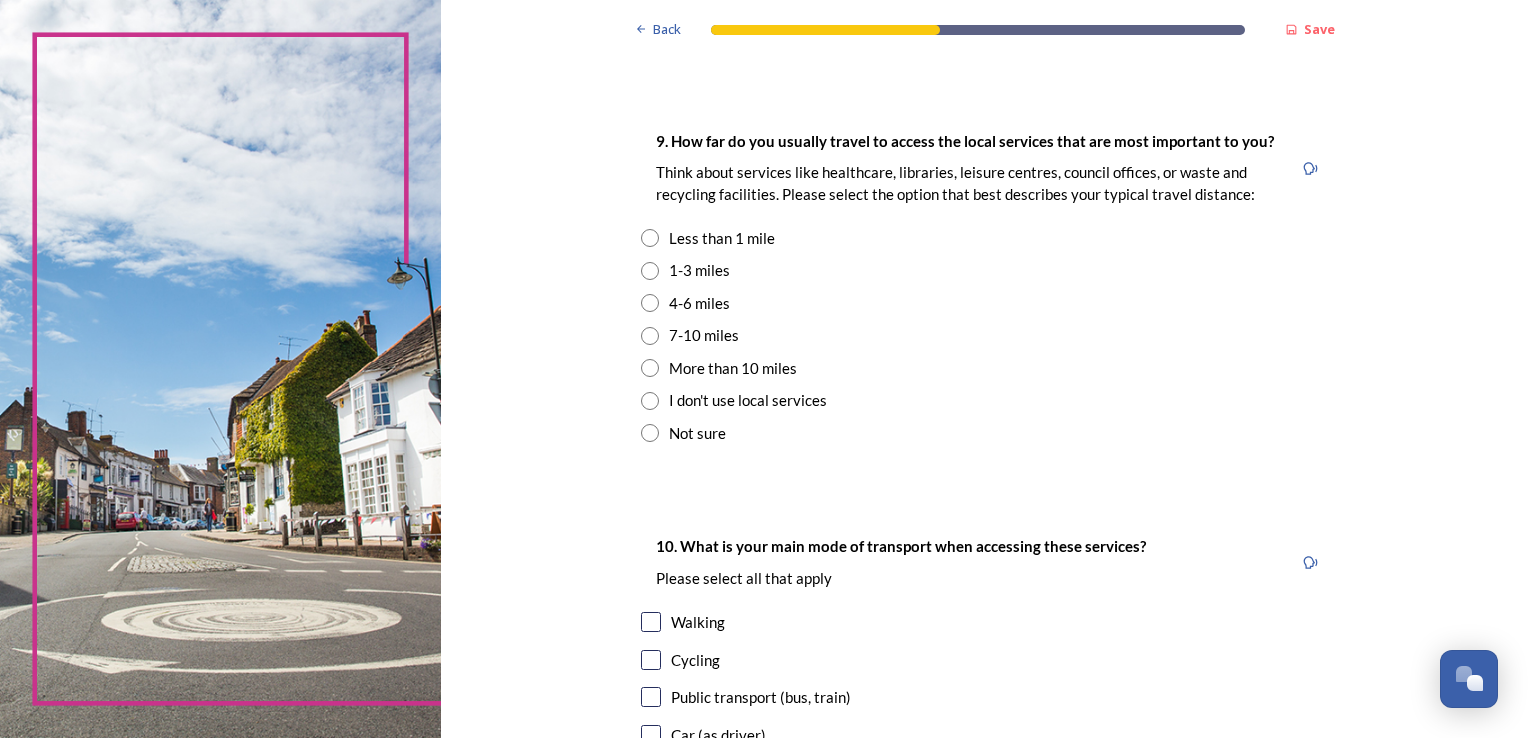 scroll, scrollTop: 1401, scrollLeft: 0, axis: vertical 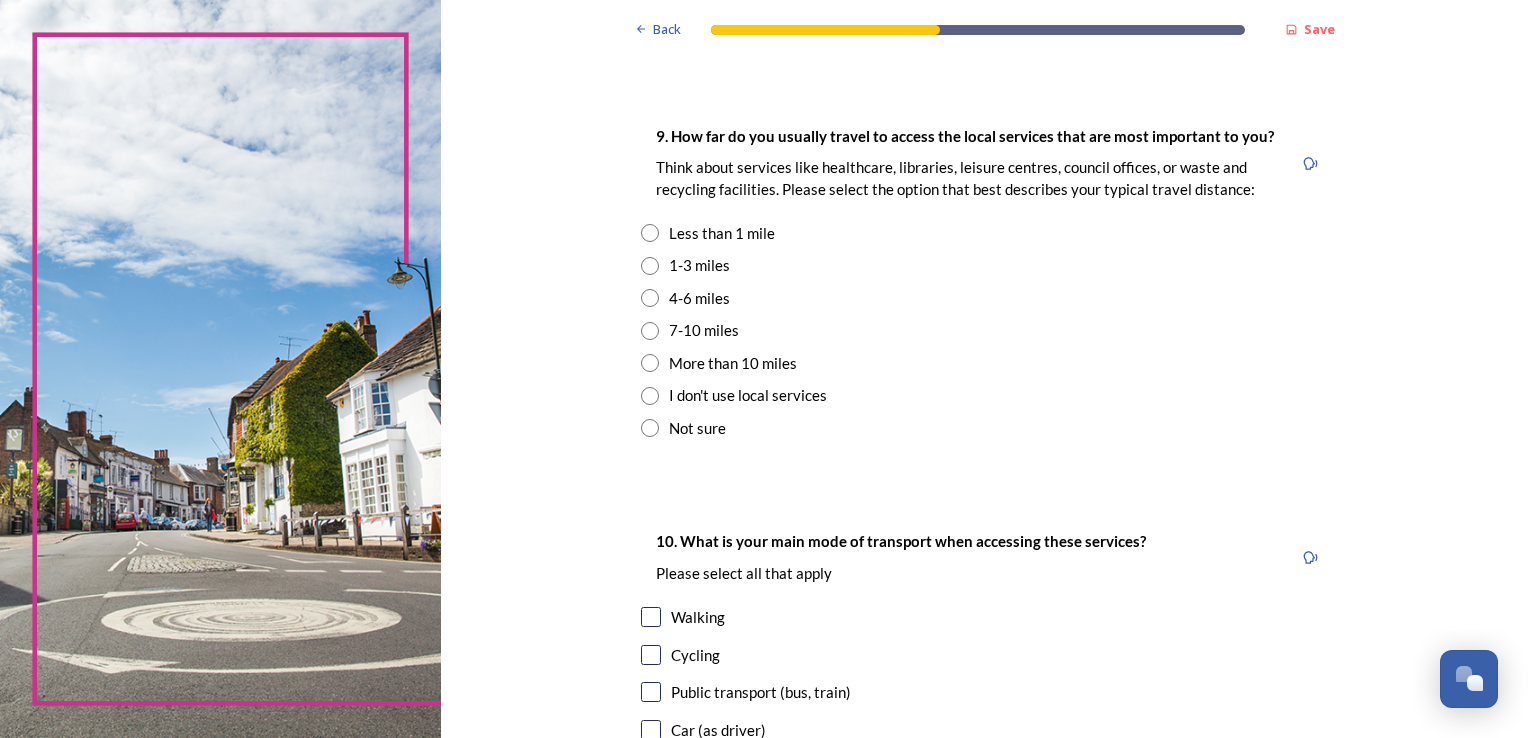 click at bounding box center [650, 331] 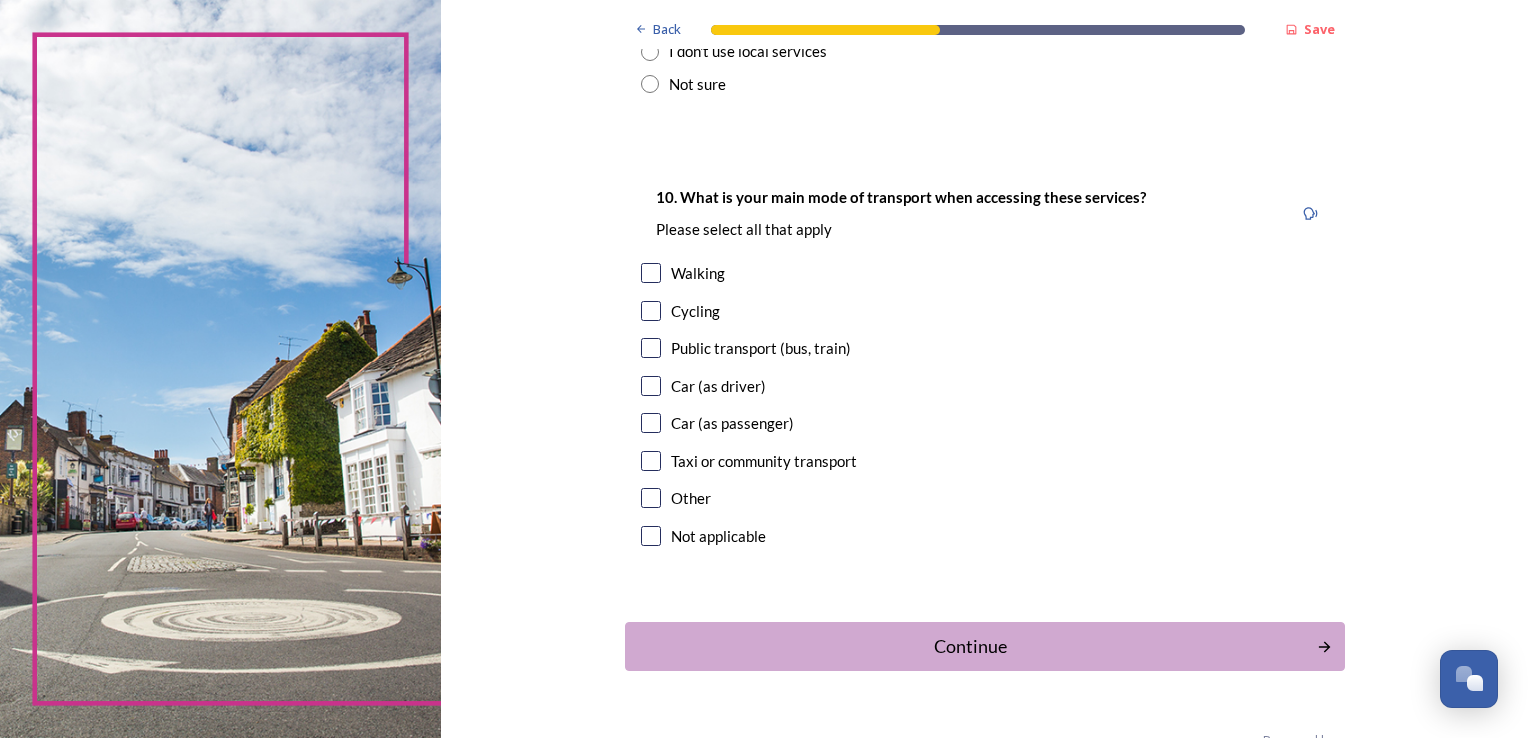 scroll, scrollTop: 1763, scrollLeft: 0, axis: vertical 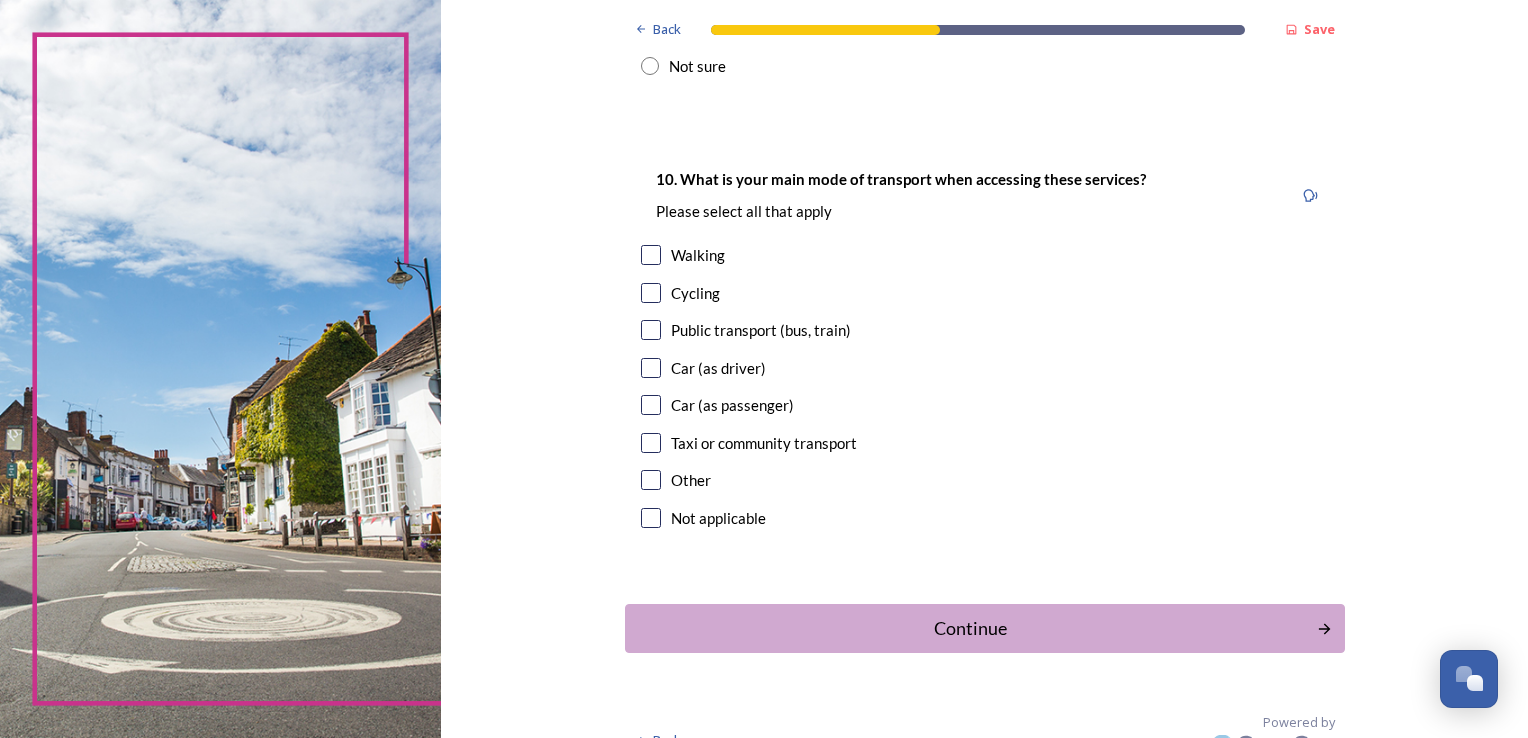 click at bounding box center (651, 405) 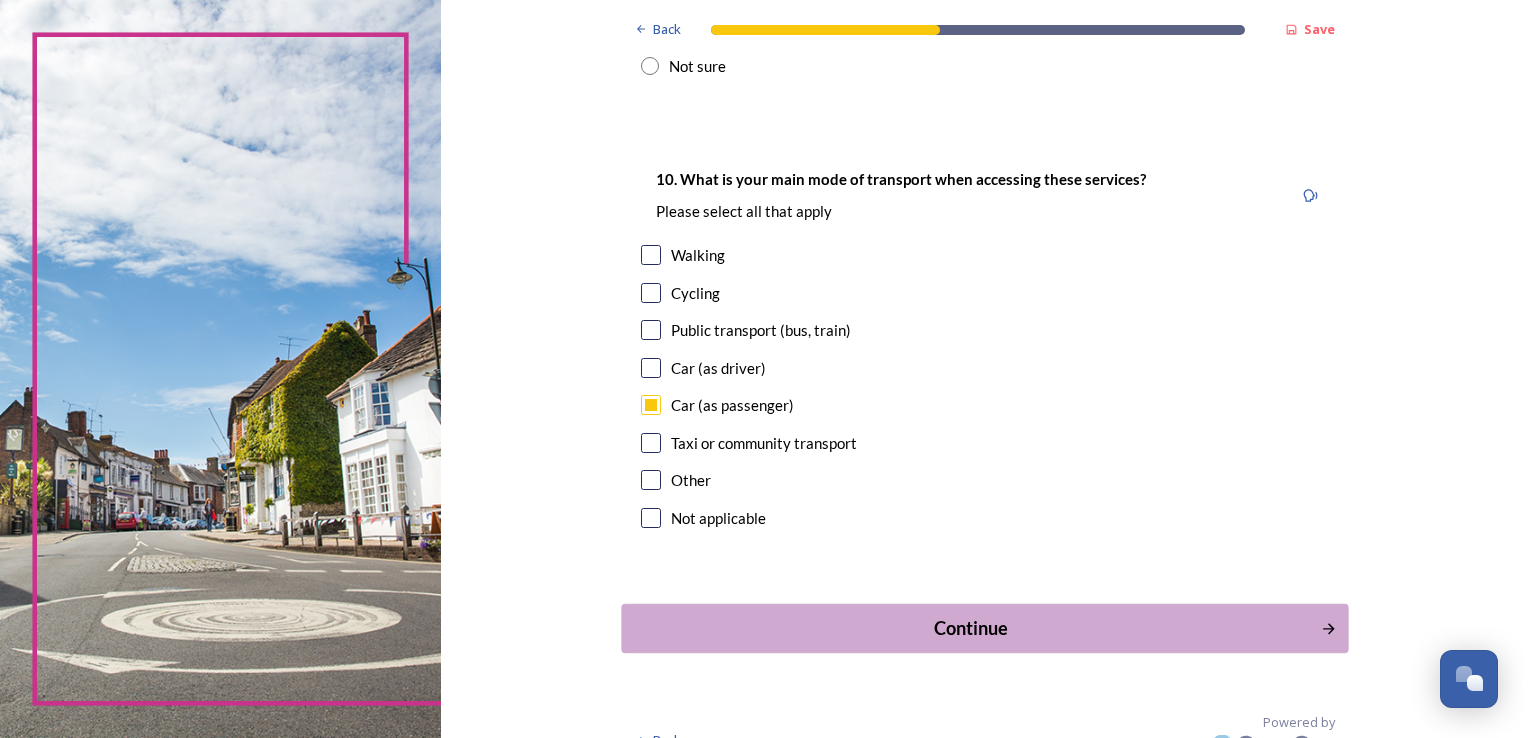 click on "Continue" at bounding box center [970, 628] 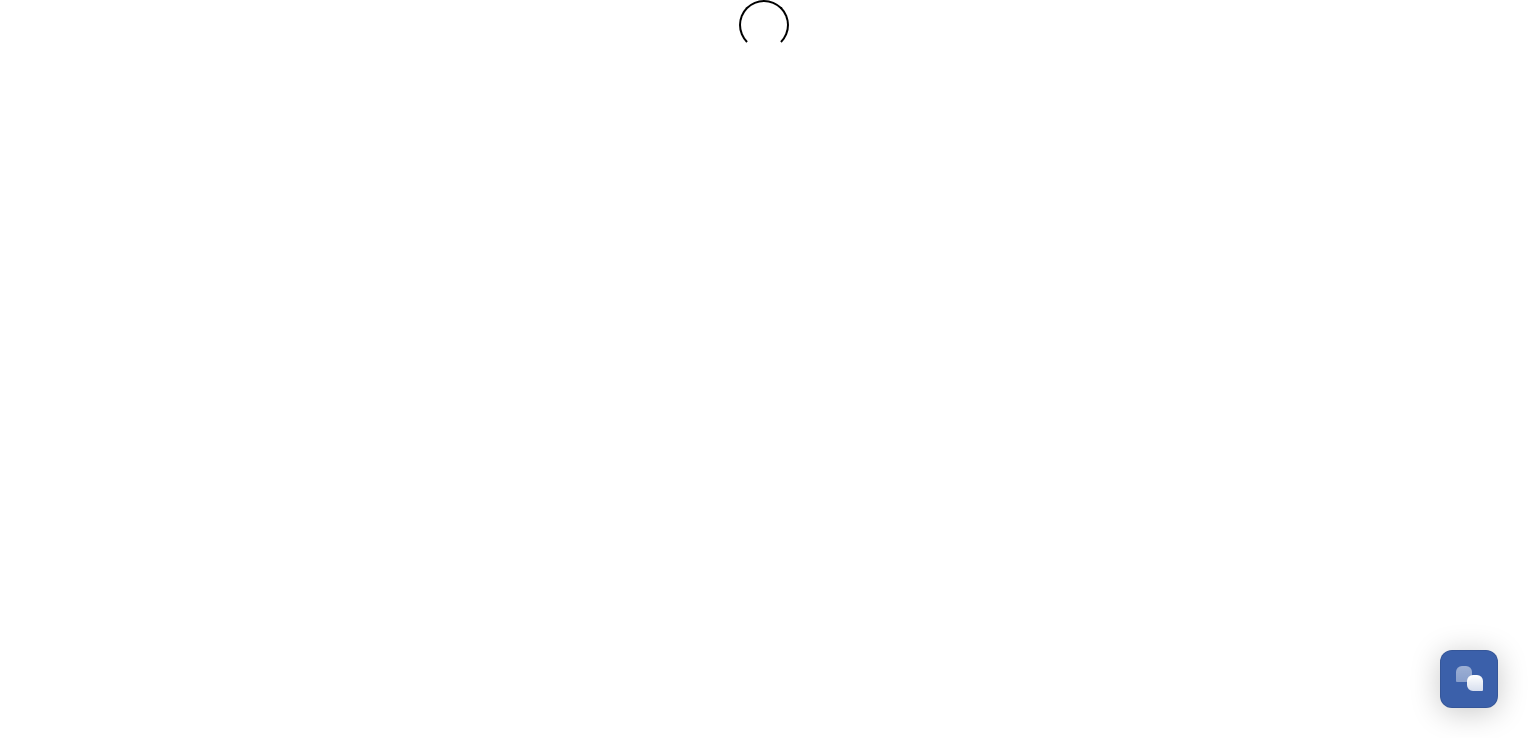 scroll, scrollTop: 0, scrollLeft: 0, axis: both 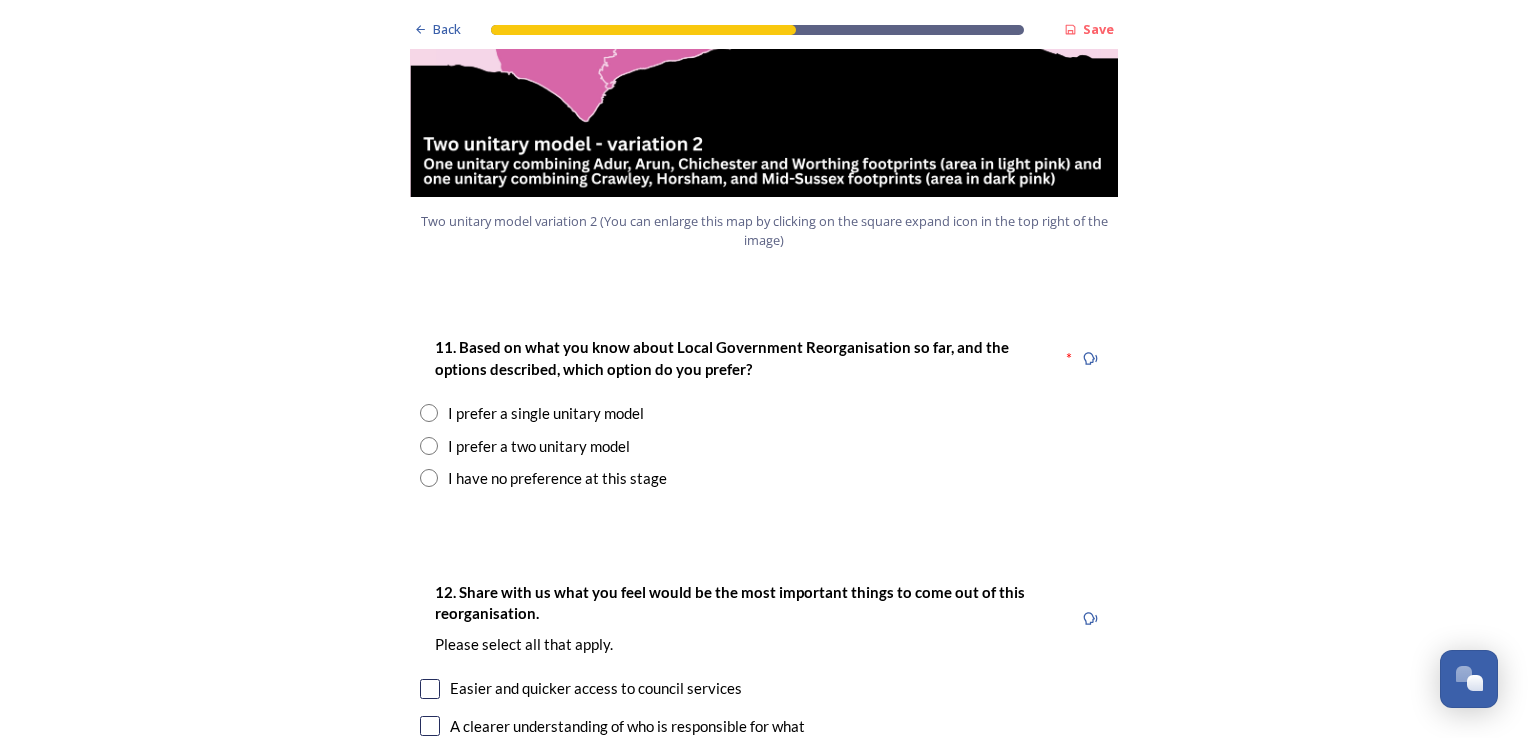 click at bounding box center [429, 446] 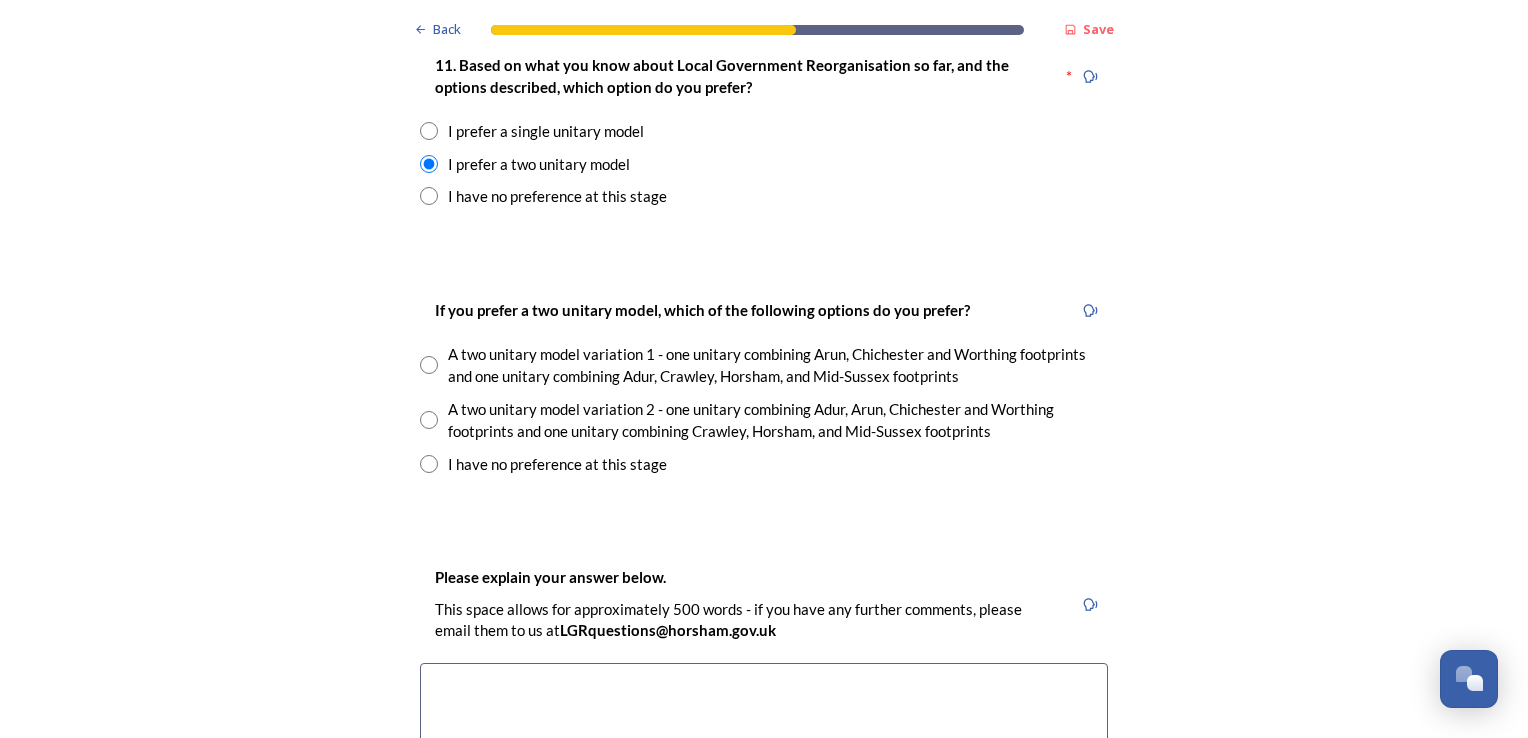 scroll, scrollTop: 2717, scrollLeft: 0, axis: vertical 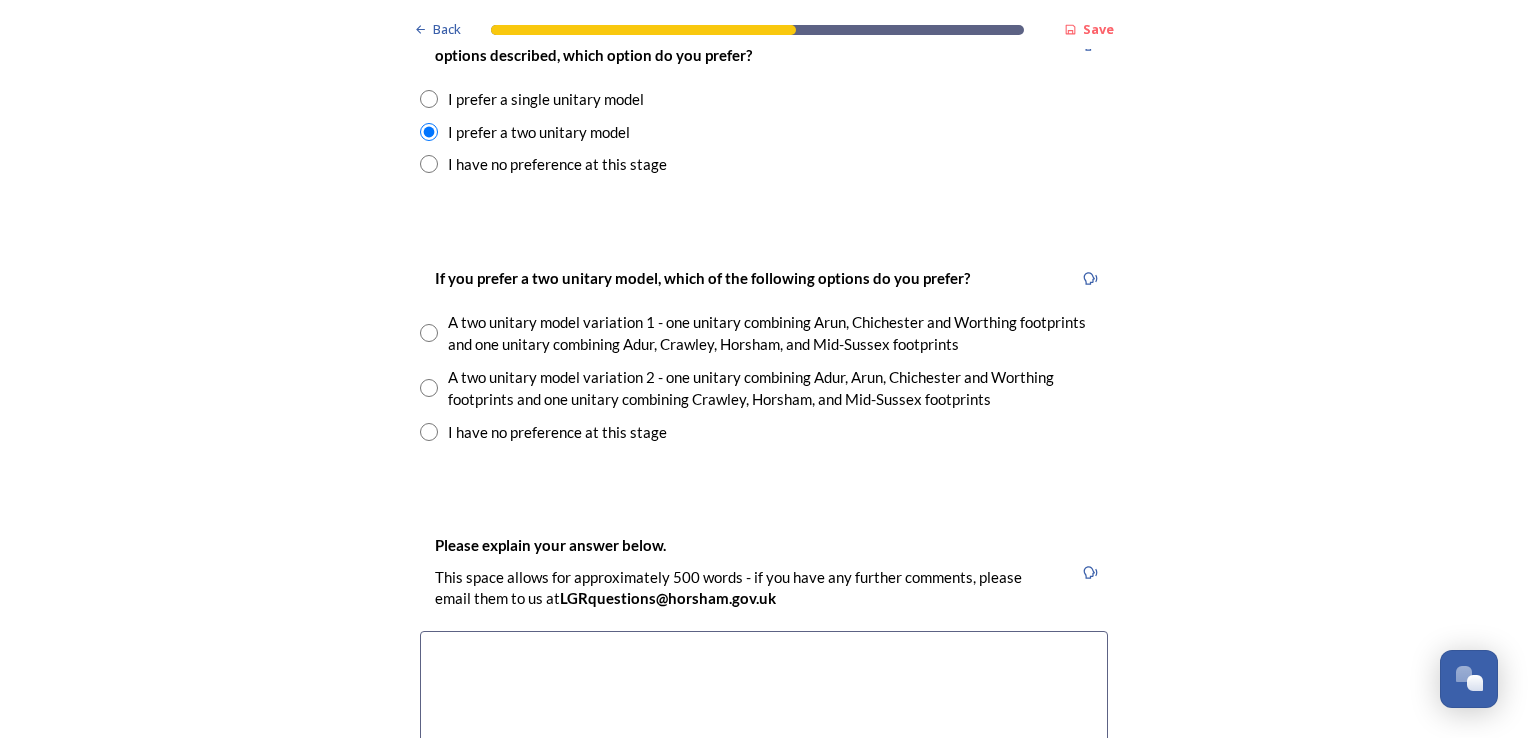 click on "Back Save Prioritising future services As explained on our  Shaping West Sussex hub , Local Government Reorganisation for West Sussex means that the county, district and borough councils will be replaced with one, or more than one, single-tier council (referred to as a unitary council) to deliver all your services.  Options currently being explored within West Sussex are detailed on our  hub , but map visuals can be found below. A single county unitary , bringing the County Council and all seven District and Borough Councils services together to form a new unitary council for West Sussex. Single unitary model (You can enlarge this map by clicking on the square expand icon in the top right of the image) Two unitary option, variation 1  -   one unitary combining Arun, Chichester and Worthing footprints and one unitary combining Adur, Crawley, Horsham, and Mid-Sussex footprints. Two unitary model variation 1 (You can enlarge this map by clicking on the square expand icon in the top right of the image) * Other 5" at bounding box center (764, 725) 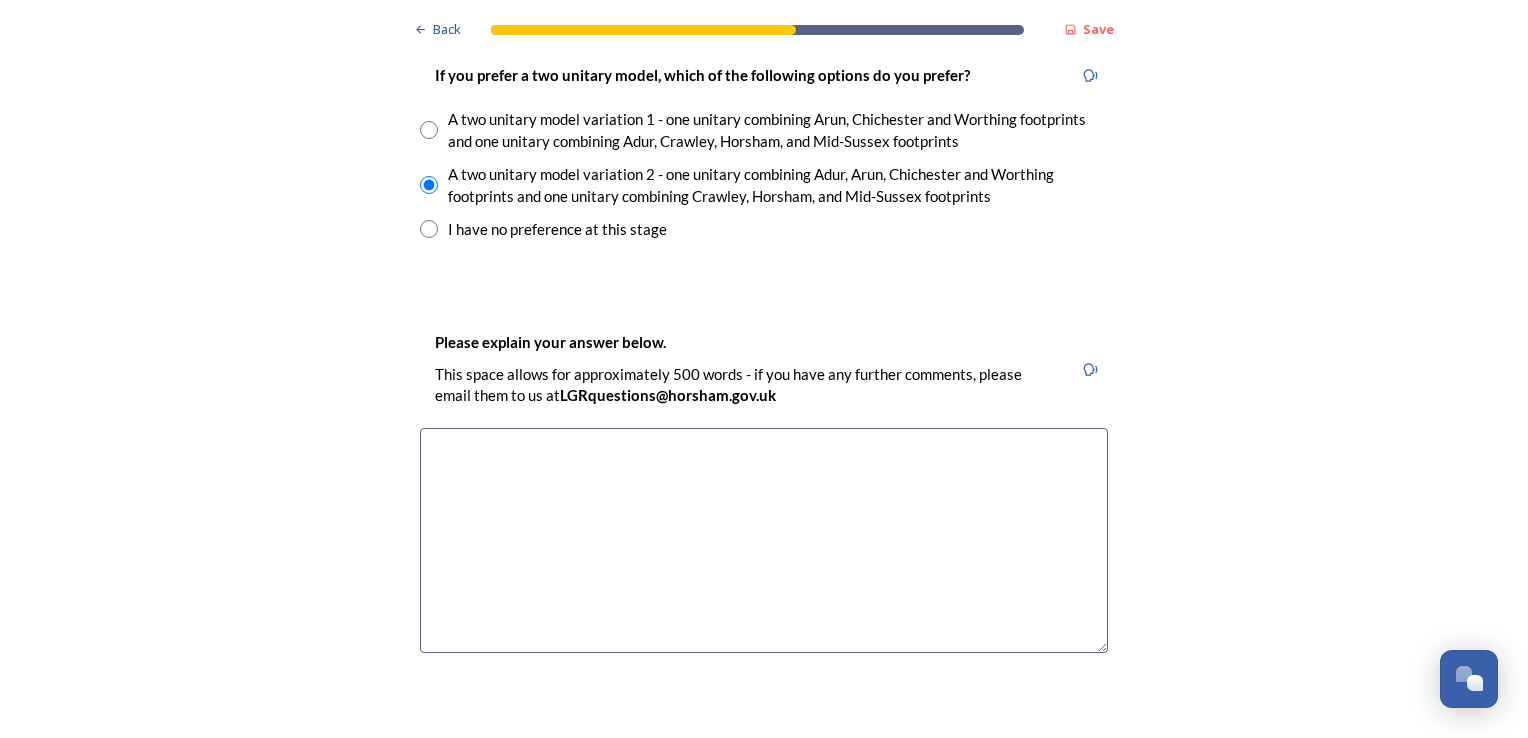 scroll, scrollTop: 2928, scrollLeft: 0, axis: vertical 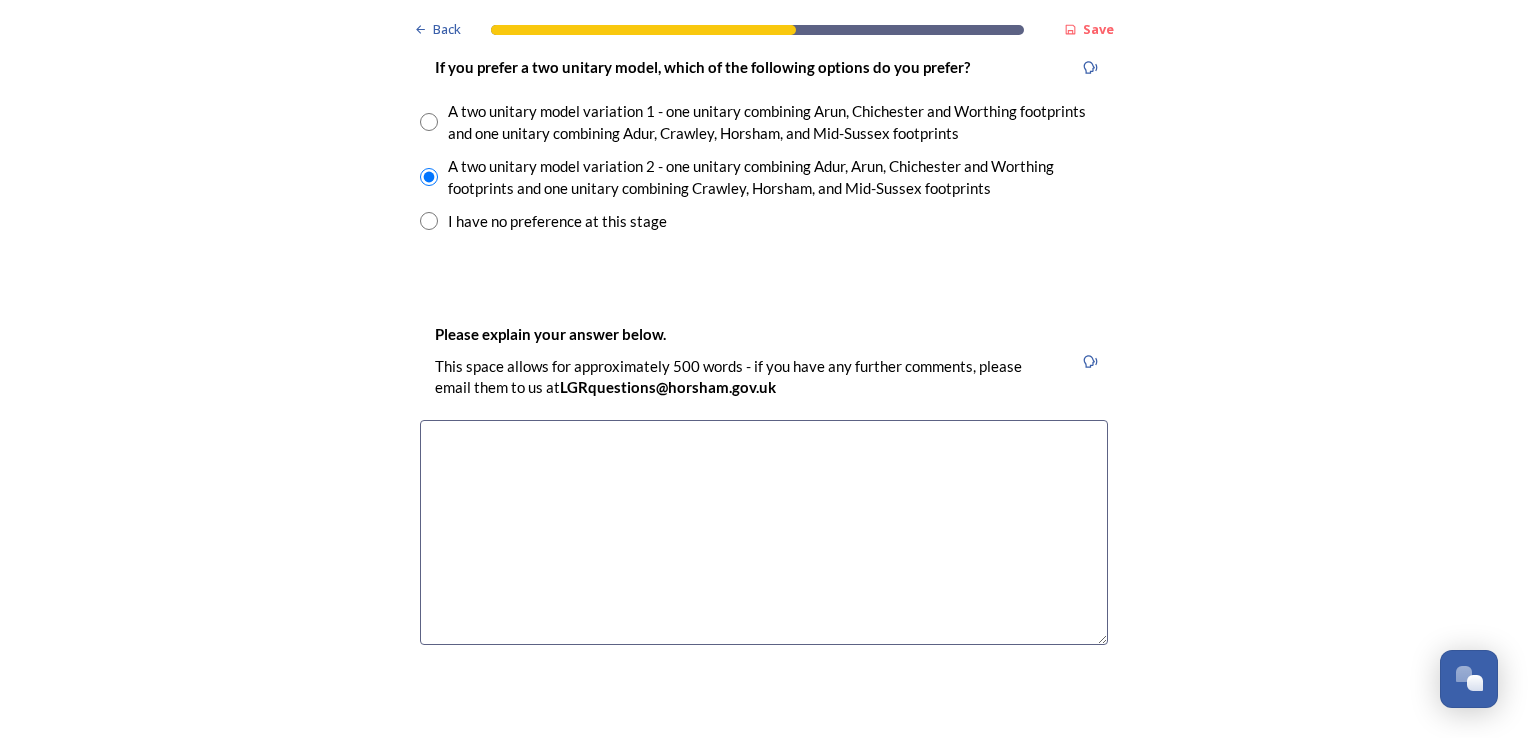 click at bounding box center [764, 532] 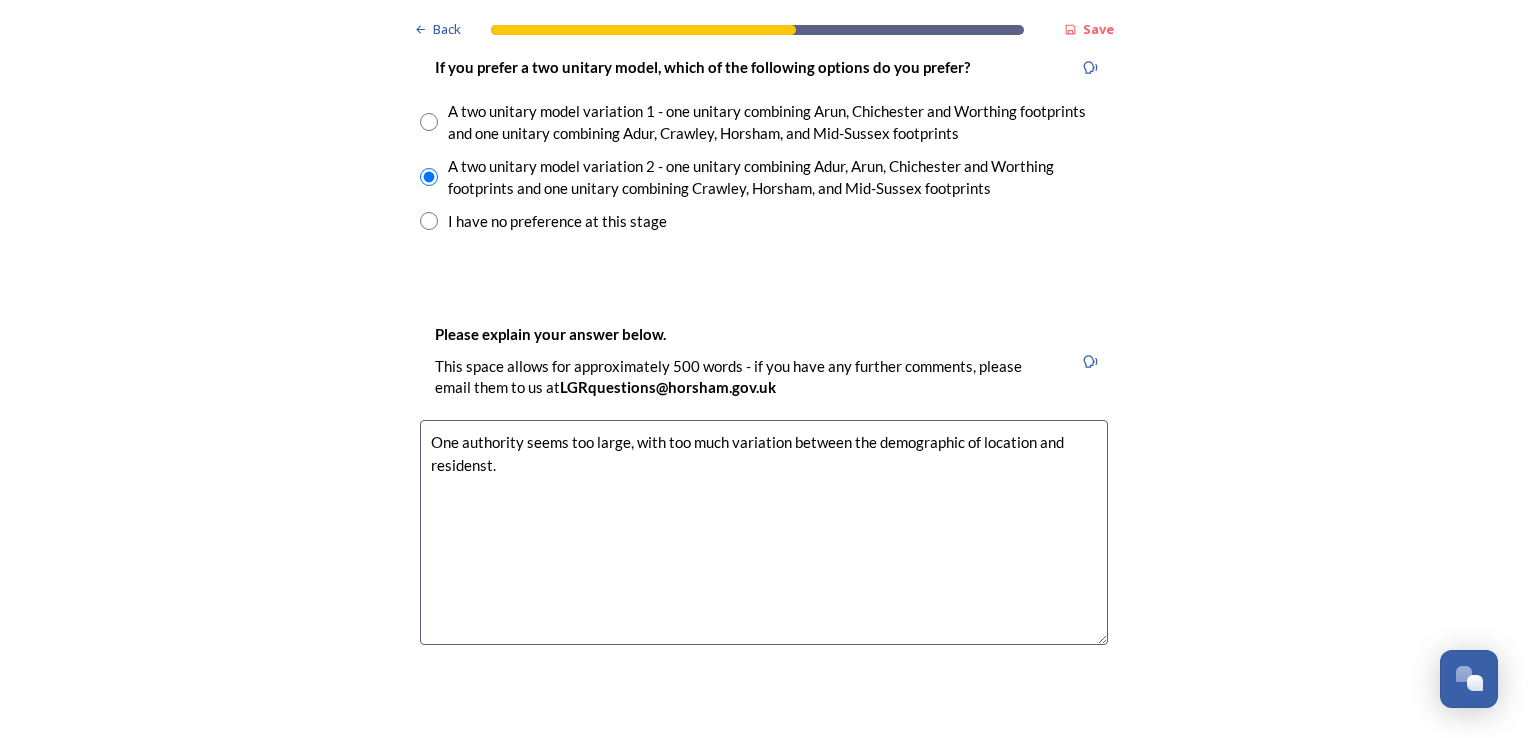 click on "One authority seems too large, with too much variation between the demographic of location and residenst." at bounding box center [764, 532] 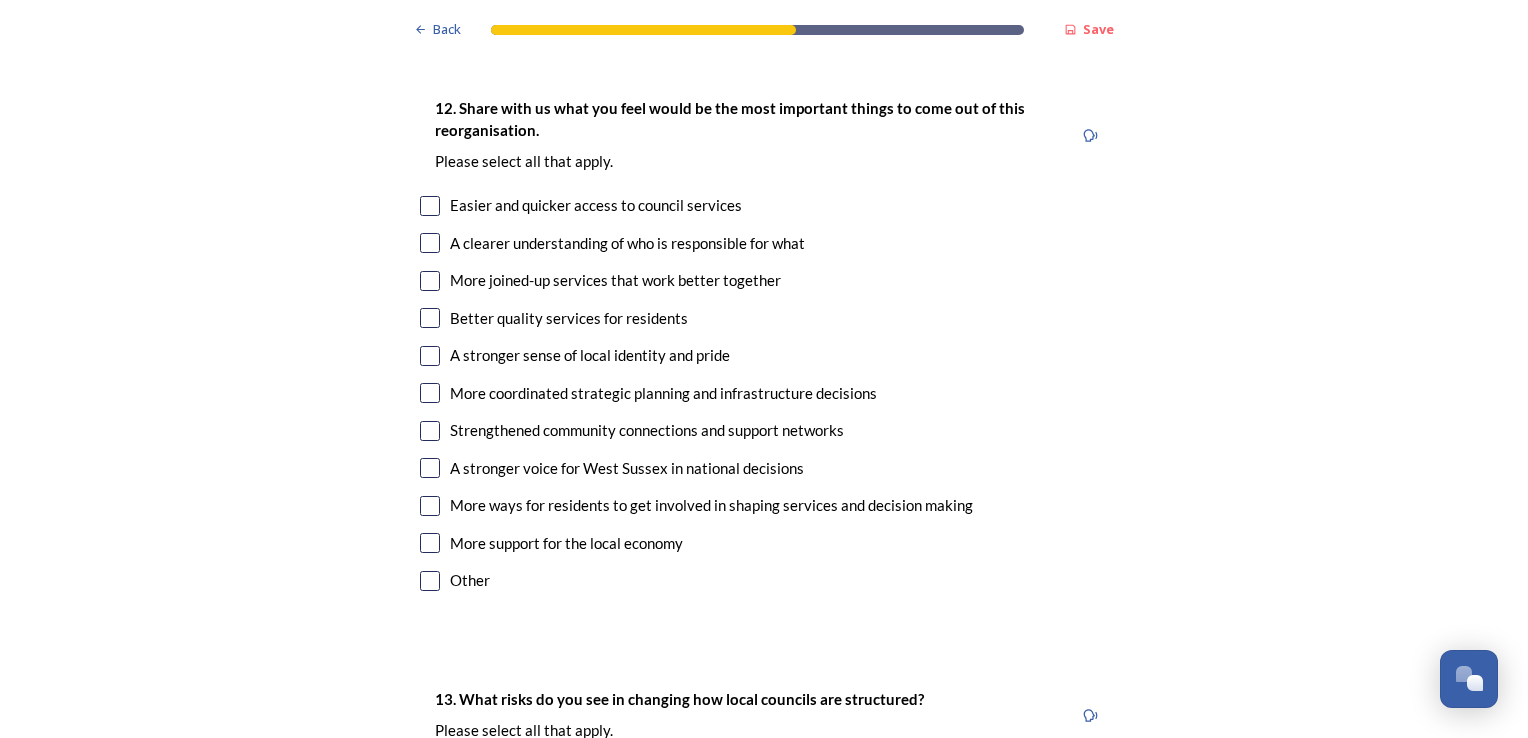 scroll, scrollTop: 3601, scrollLeft: 0, axis: vertical 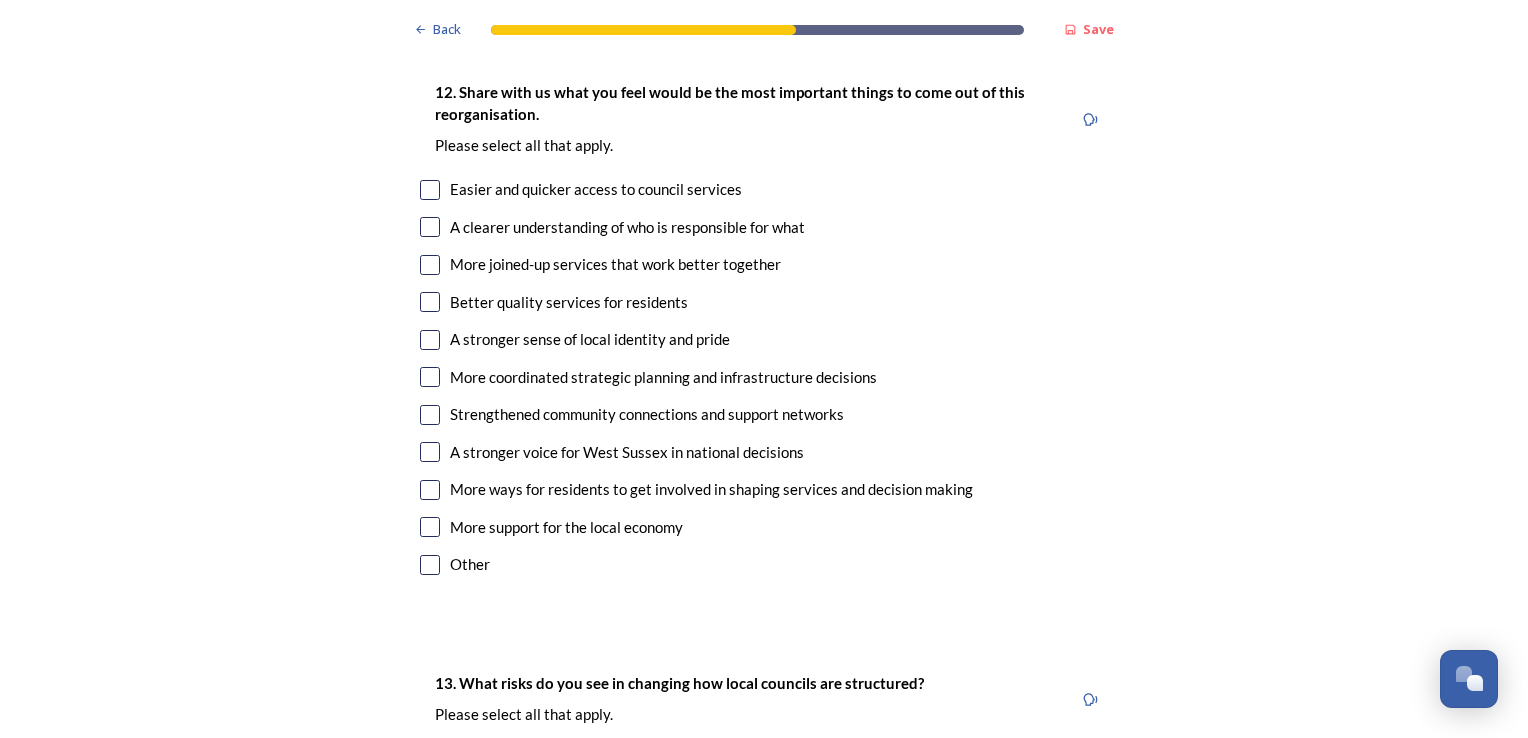 type on "One authority seems too large, with too much variation between the demographic of location and residents." 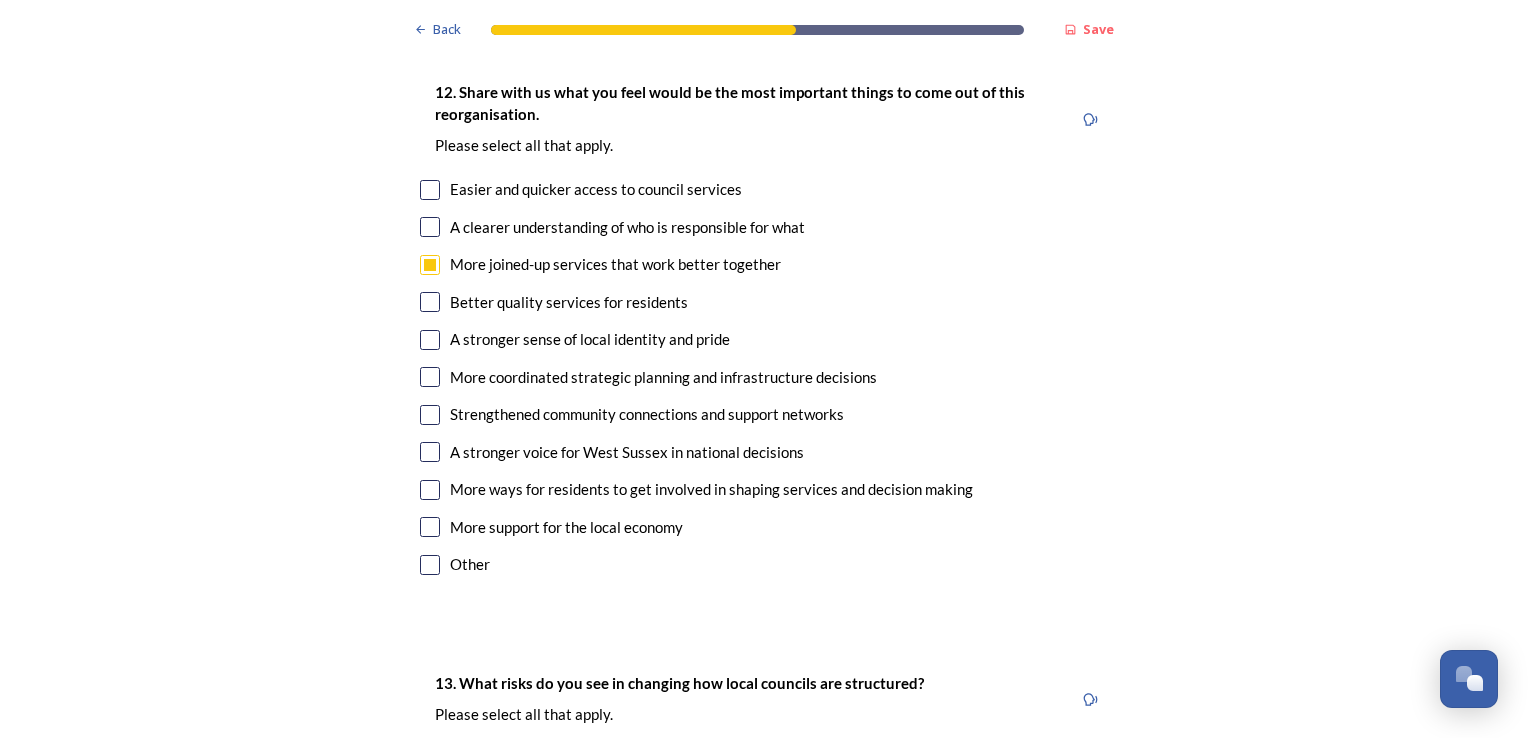 click at bounding box center [430, 340] 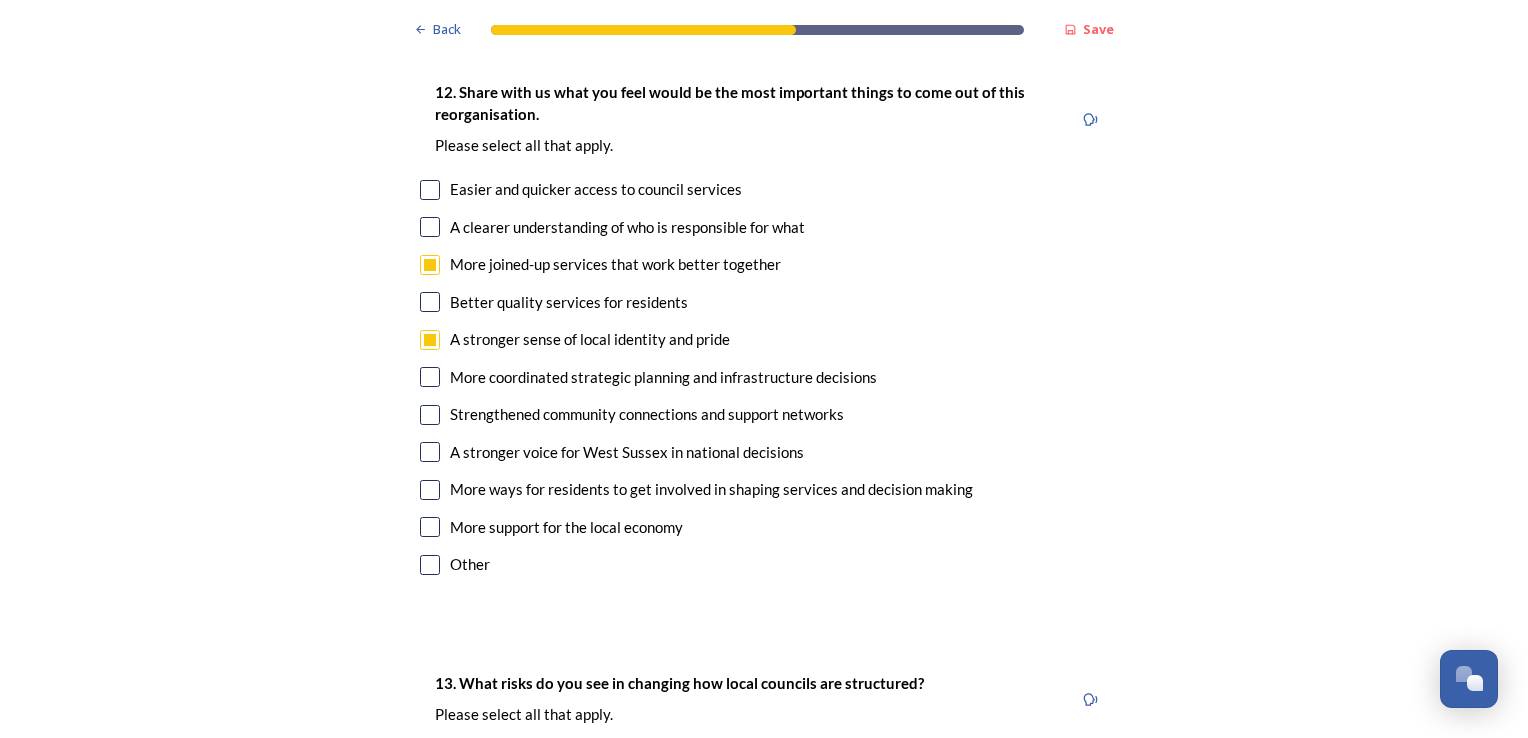 click at bounding box center (430, 377) 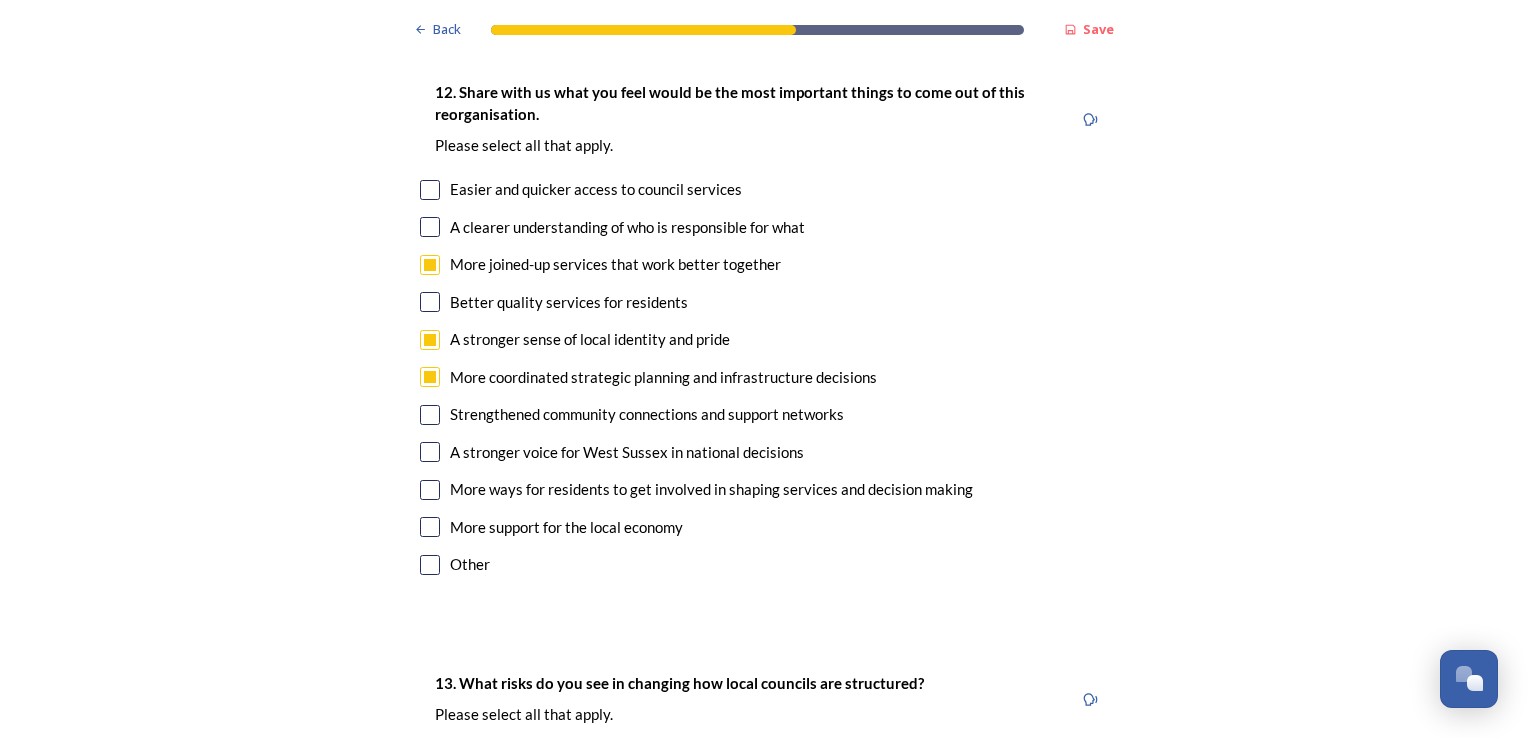 click at bounding box center (430, 452) 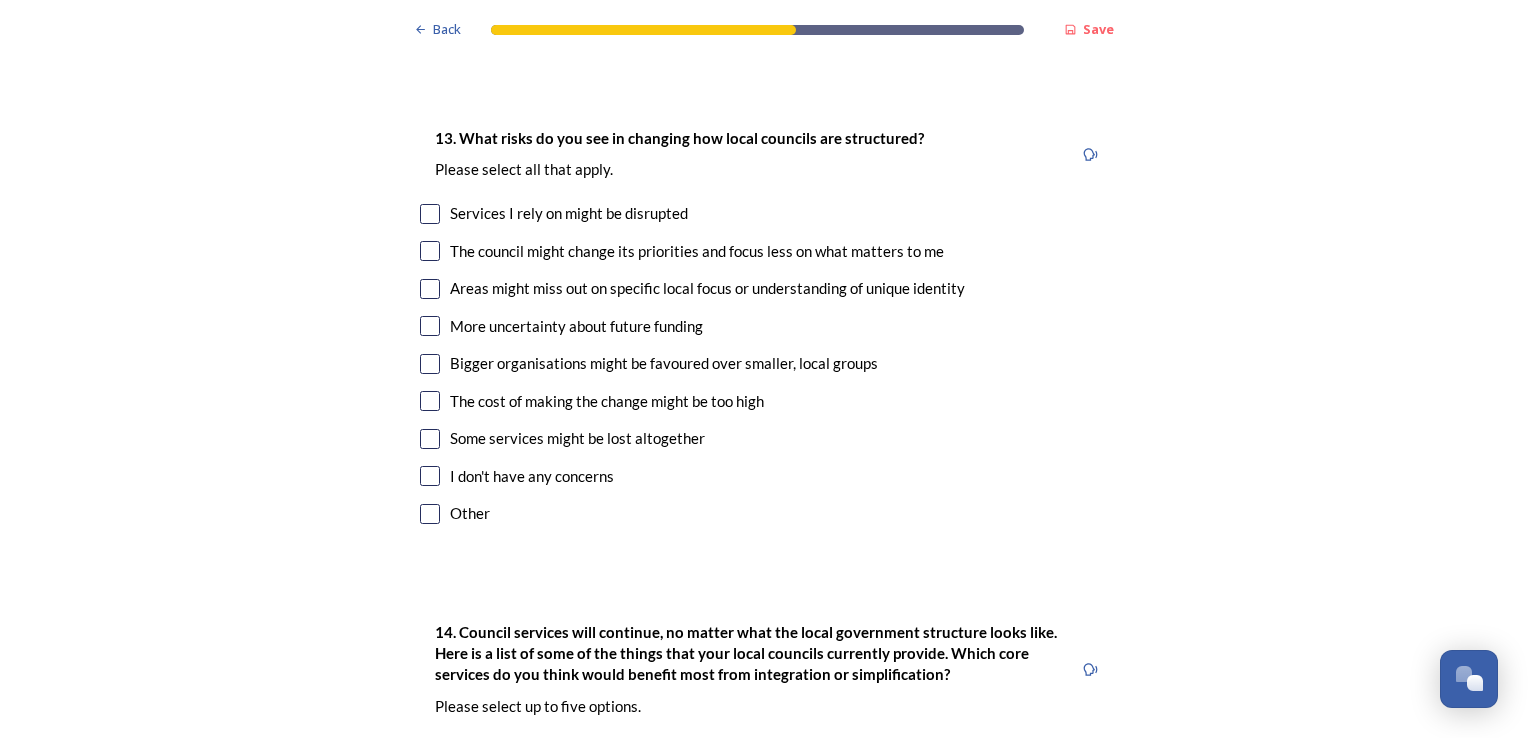 scroll, scrollTop: 4162, scrollLeft: 0, axis: vertical 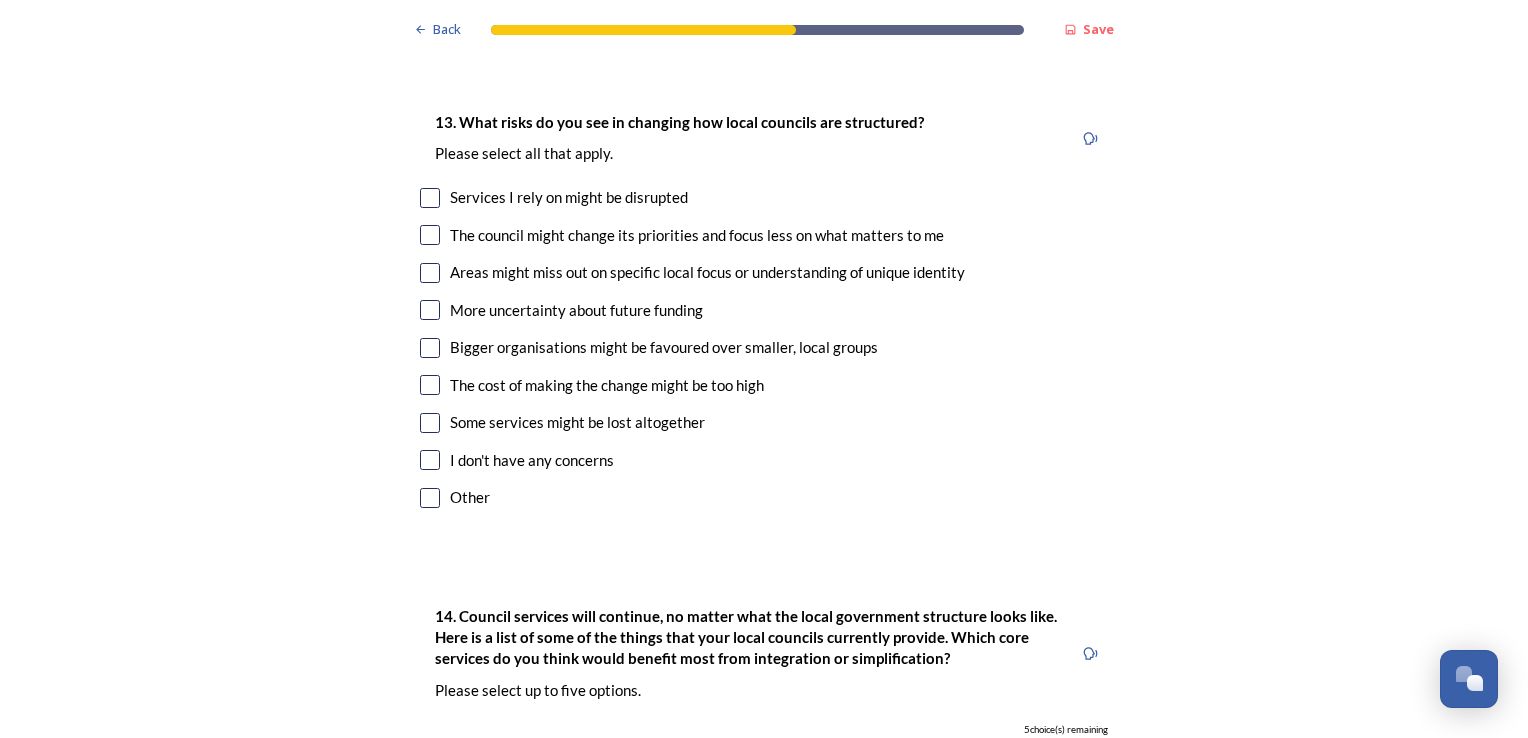 click at bounding box center [430, 235] 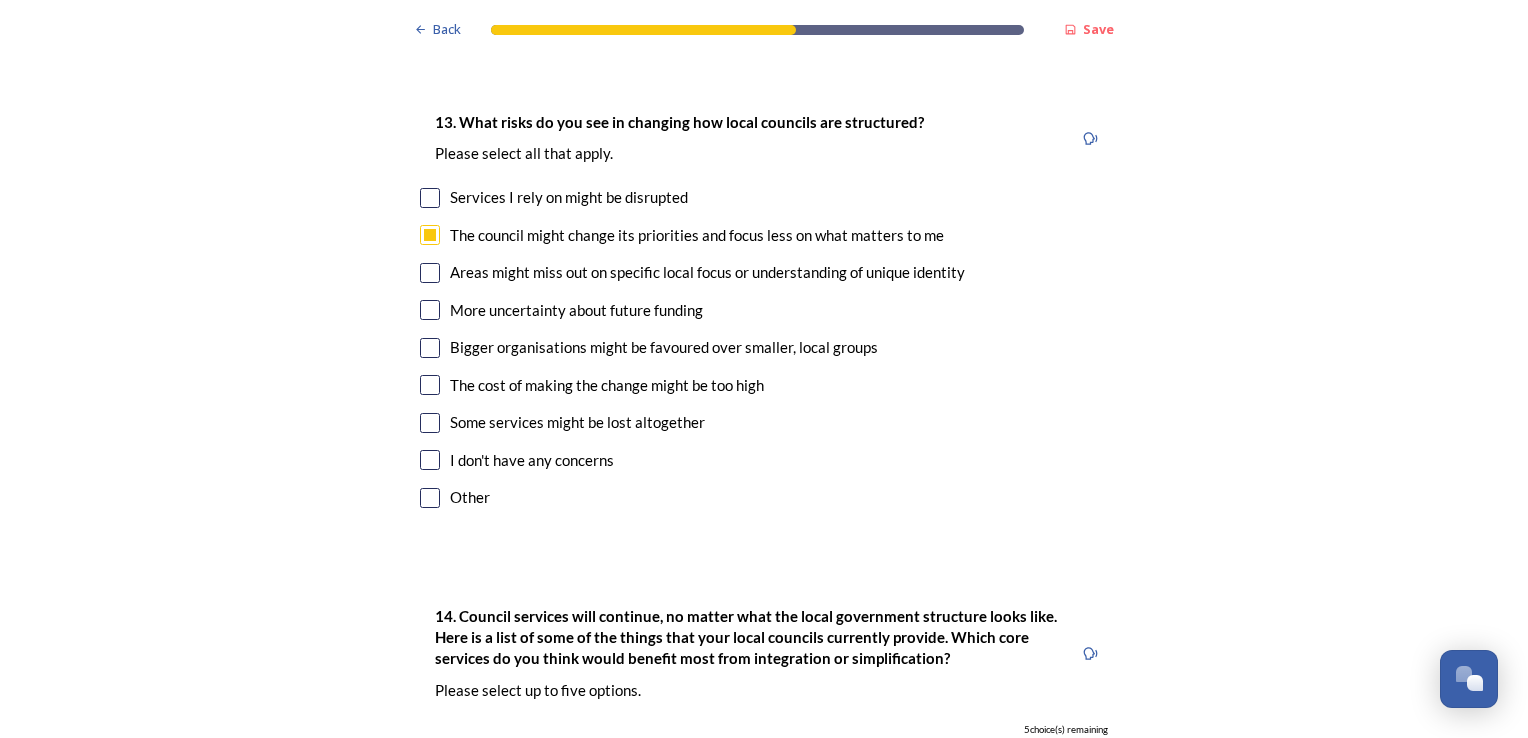 click at bounding box center (430, 310) 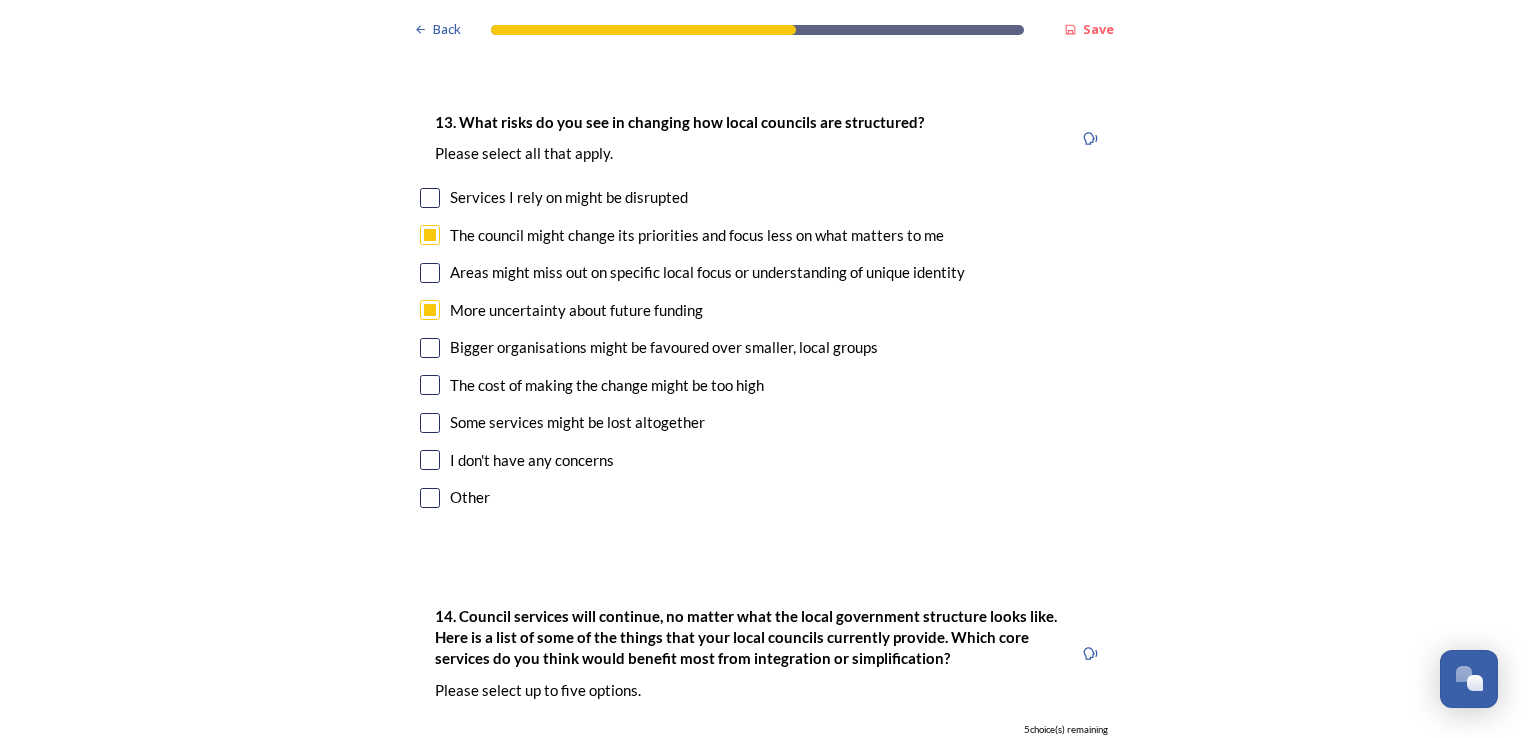 click at bounding box center (430, 348) 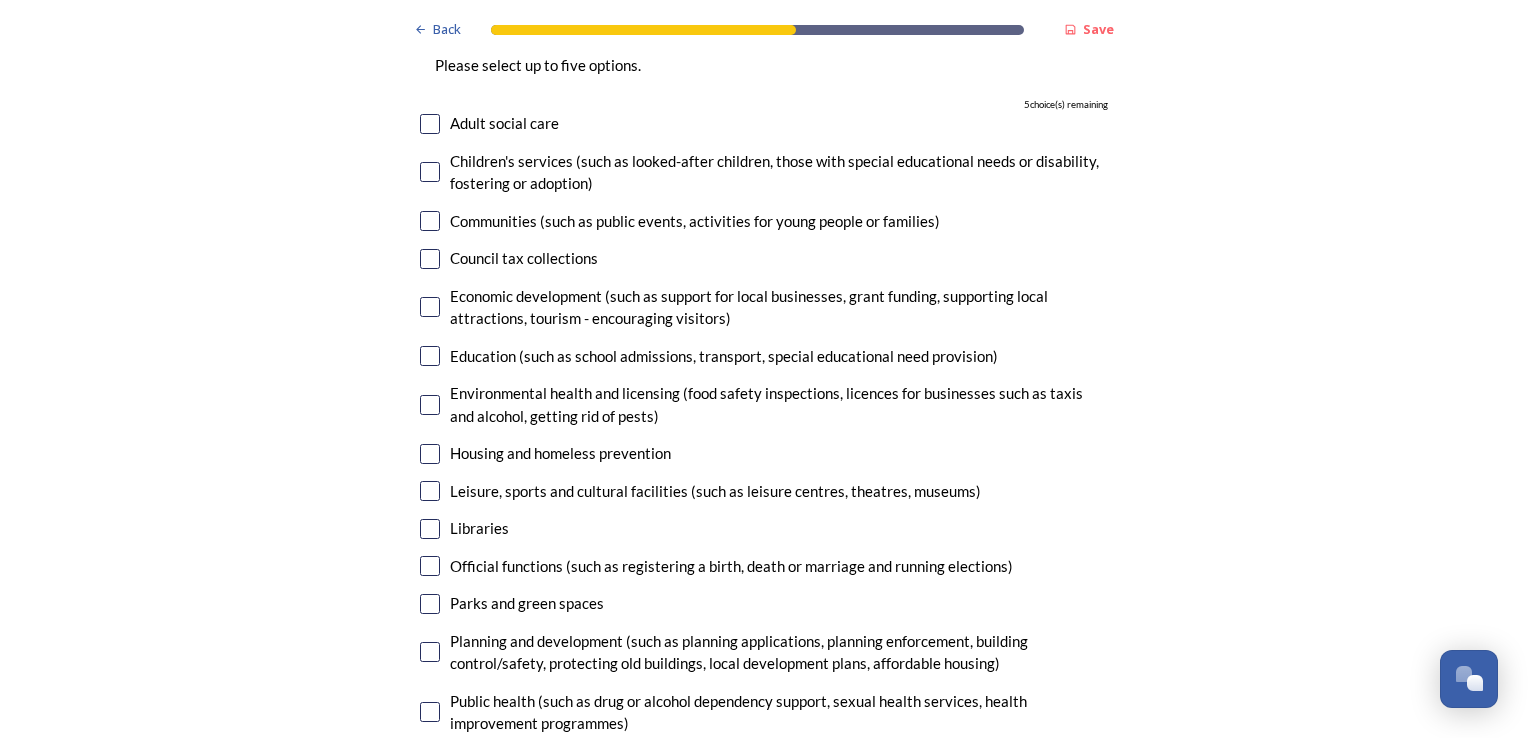 scroll, scrollTop: 4827, scrollLeft: 0, axis: vertical 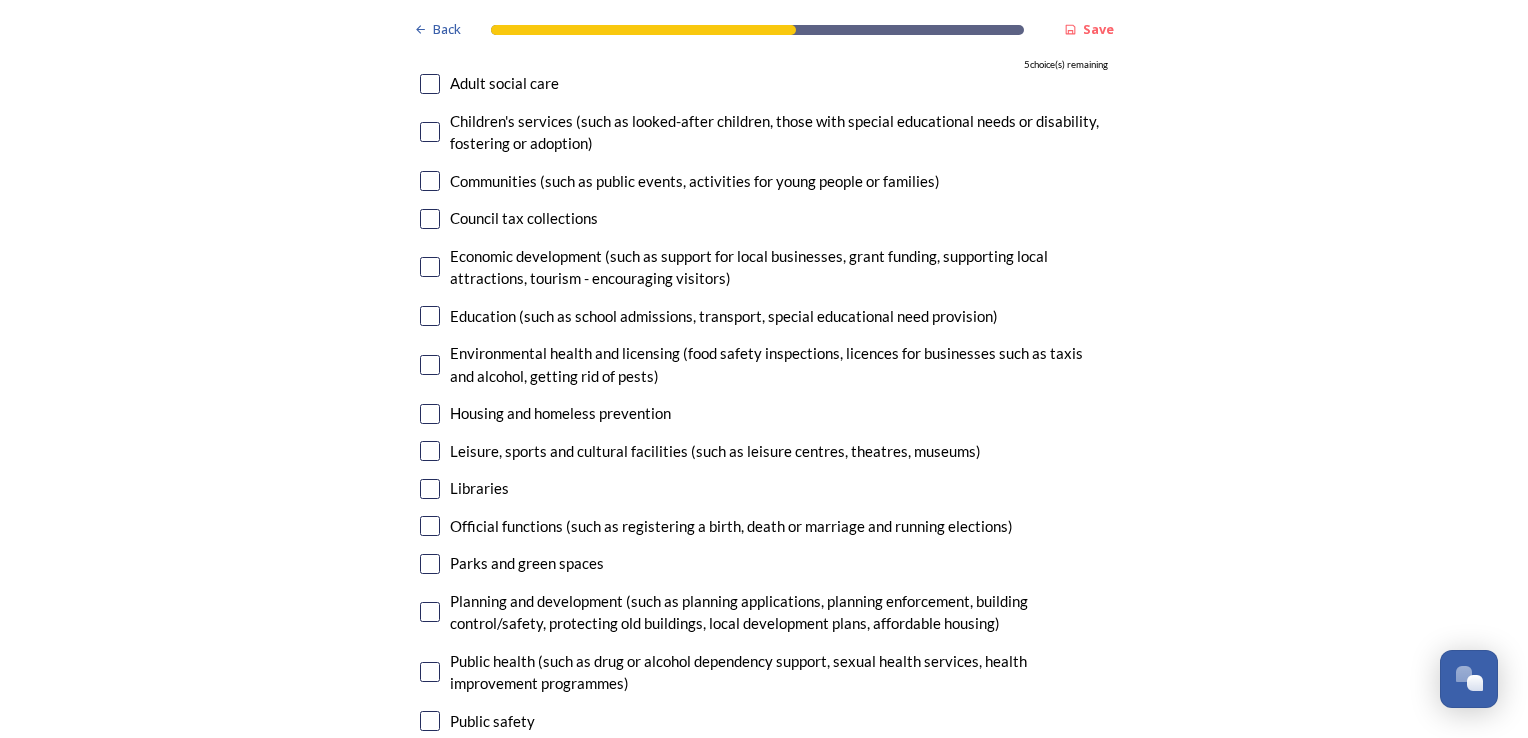 click at bounding box center (430, 267) 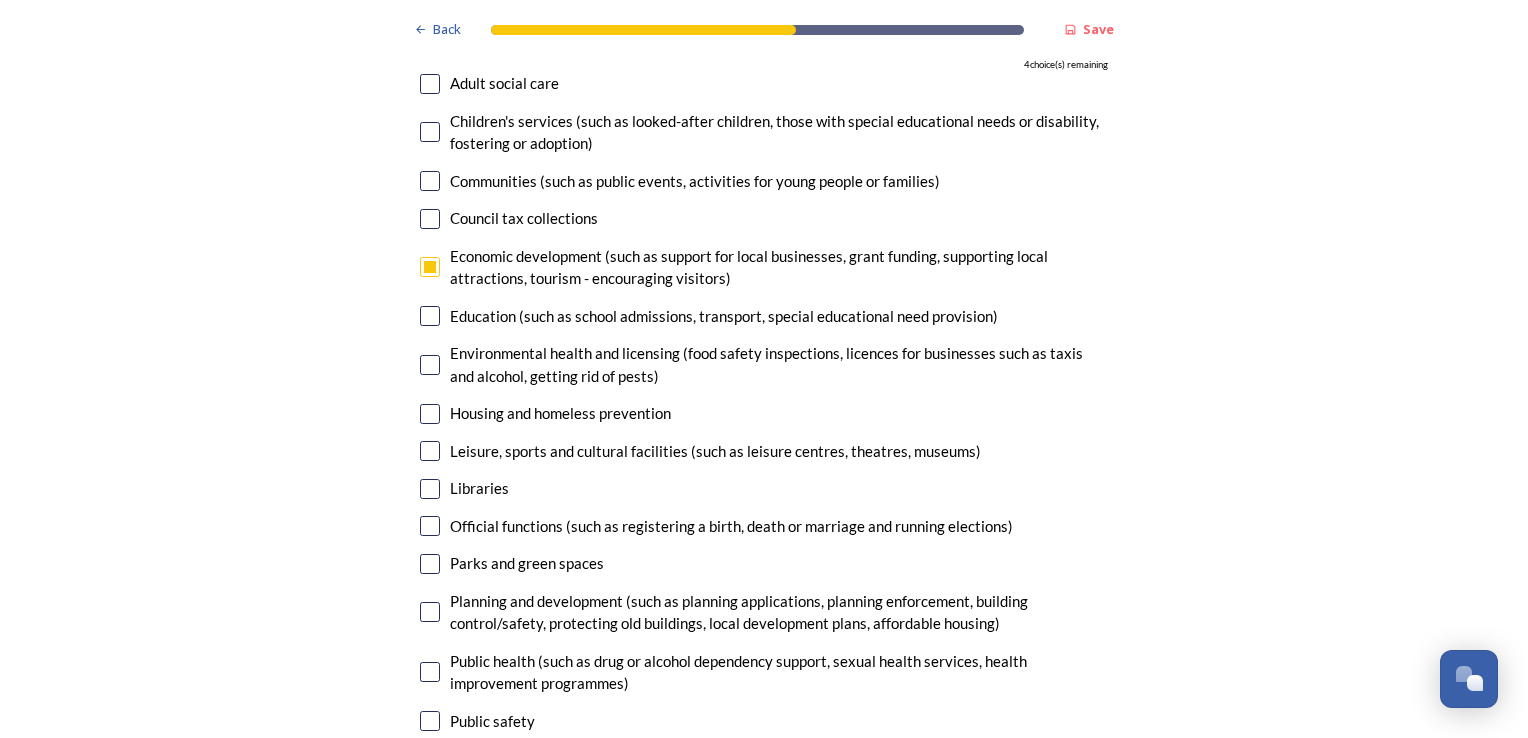 click at bounding box center [430, 414] 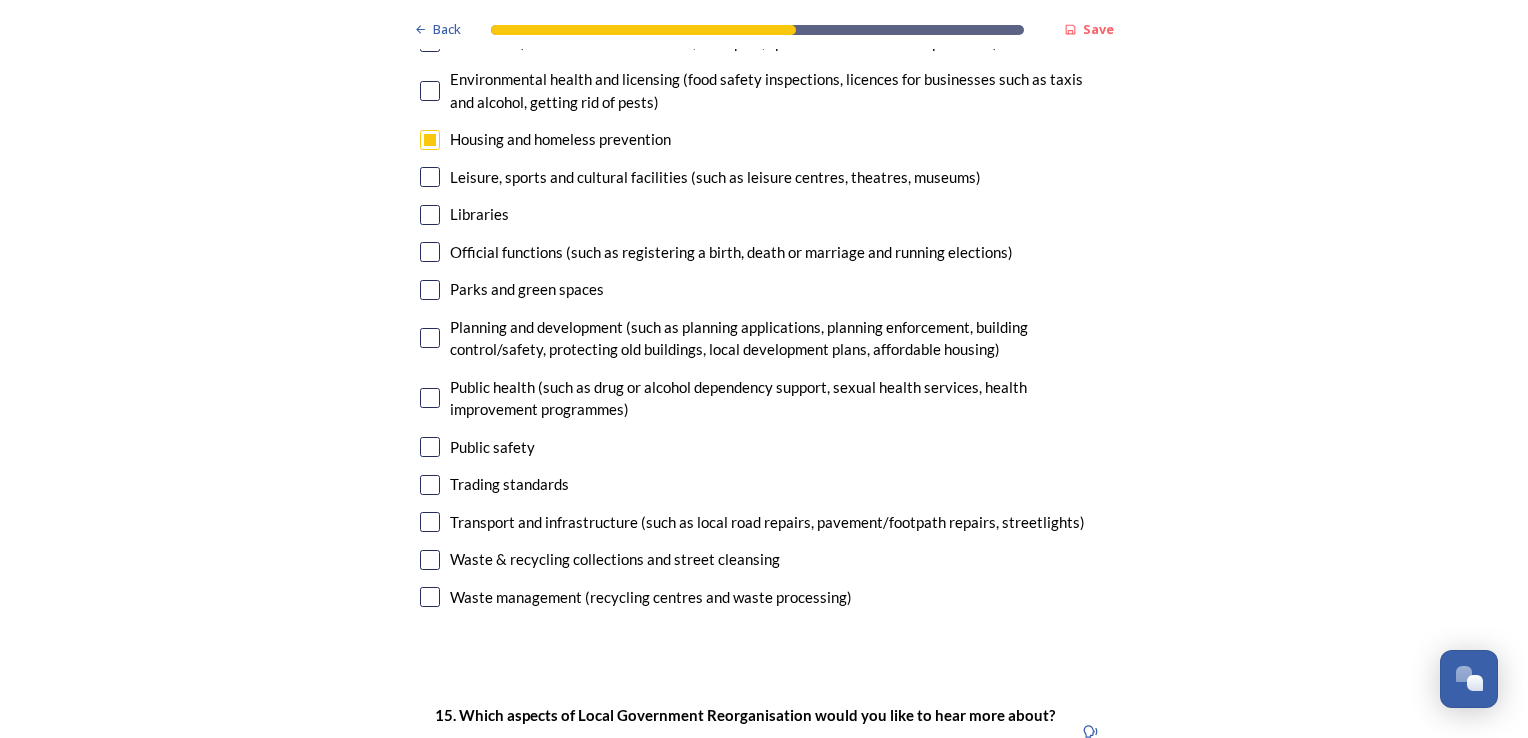 scroll, scrollTop: 5173, scrollLeft: 0, axis: vertical 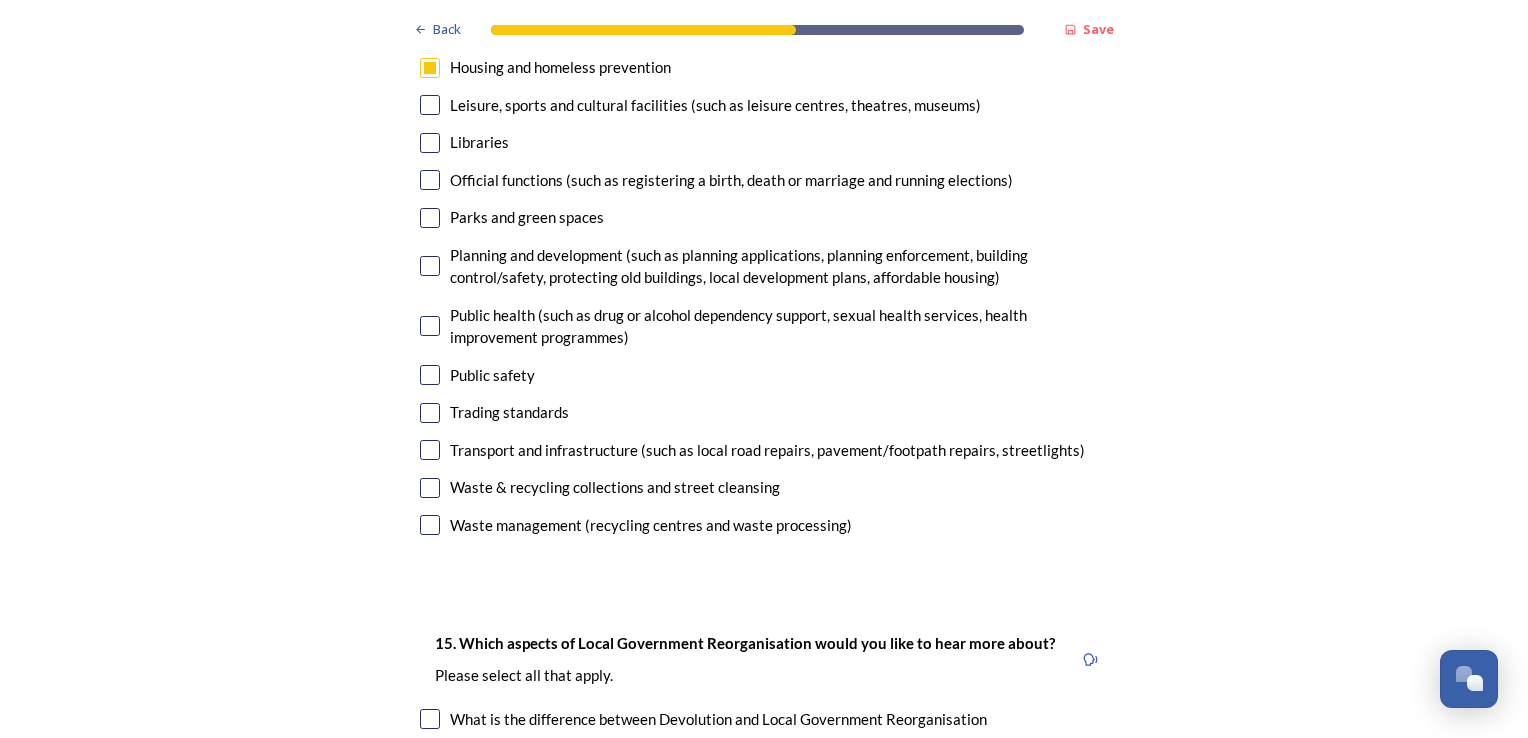 click at bounding box center [430, 266] 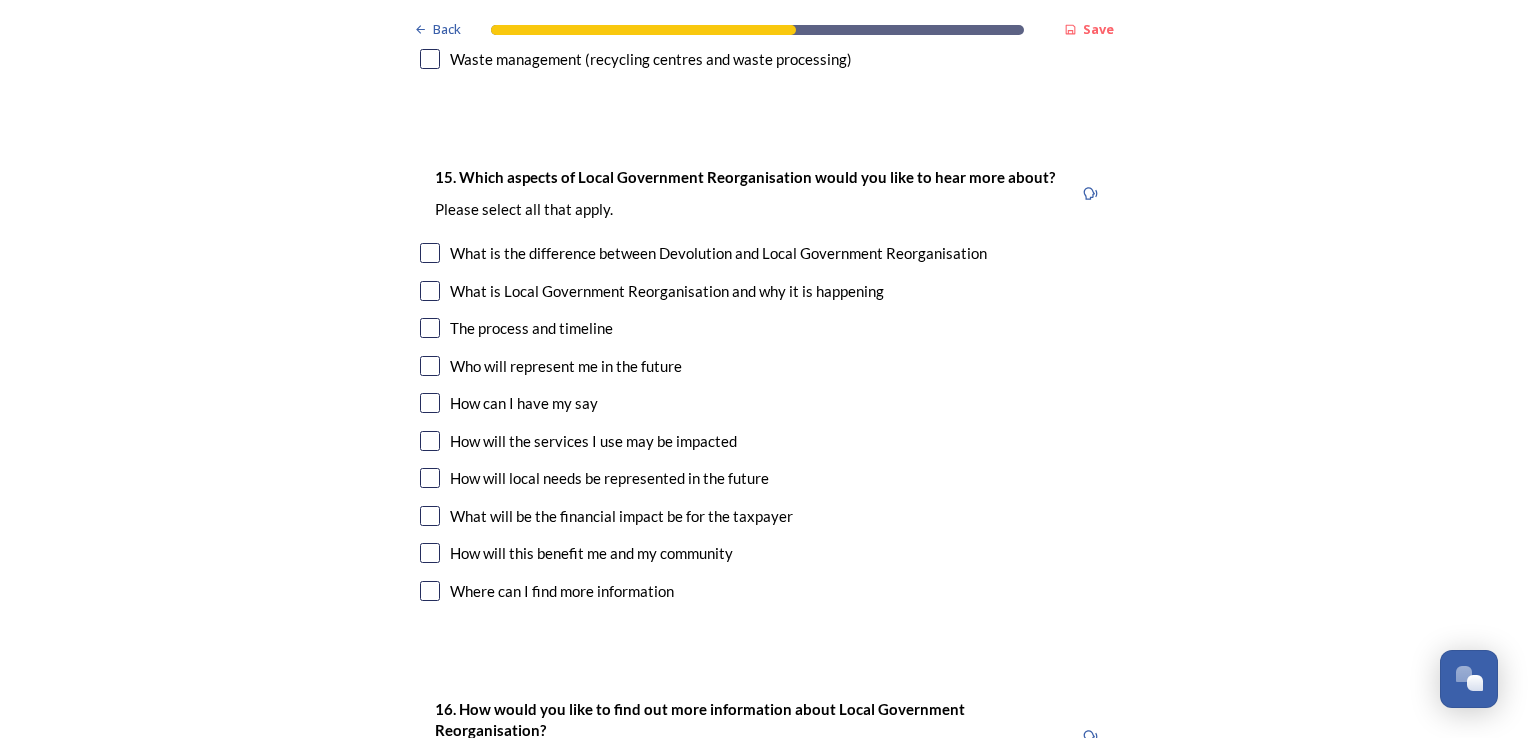 scroll, scrollTop: 5670, scrollLeft: 0, axis: vertical 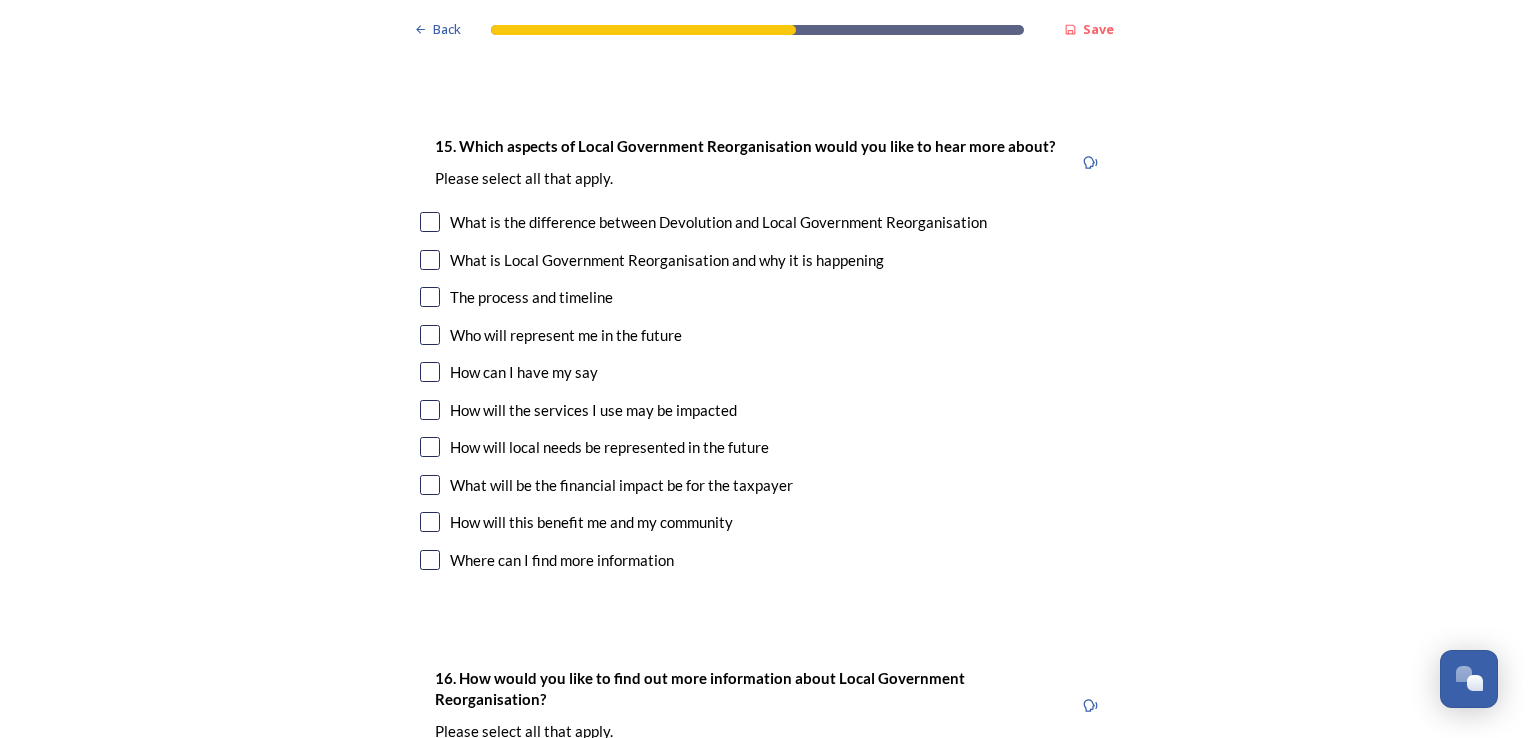 click at bounding box center [430, 260] 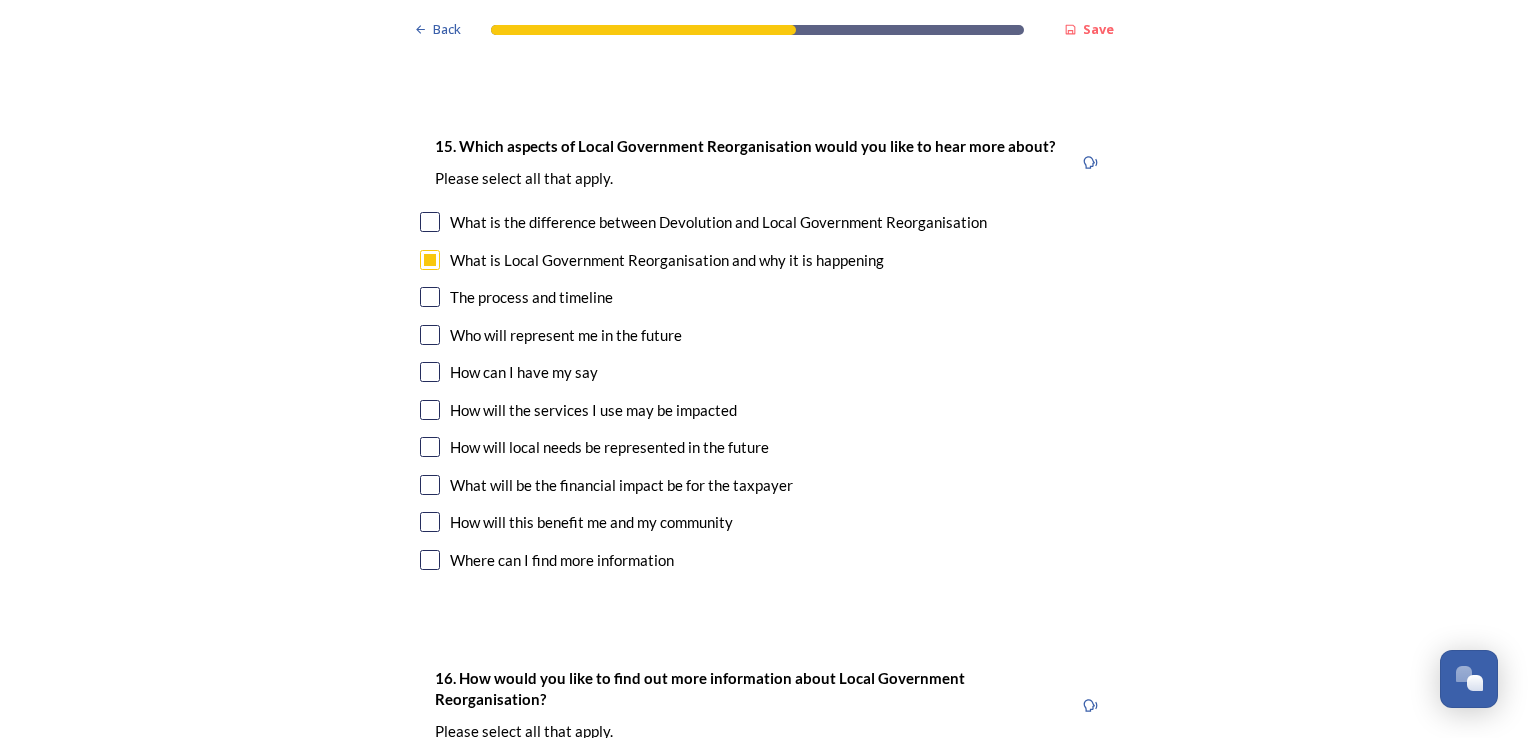 click at bounding box center (430, 297) 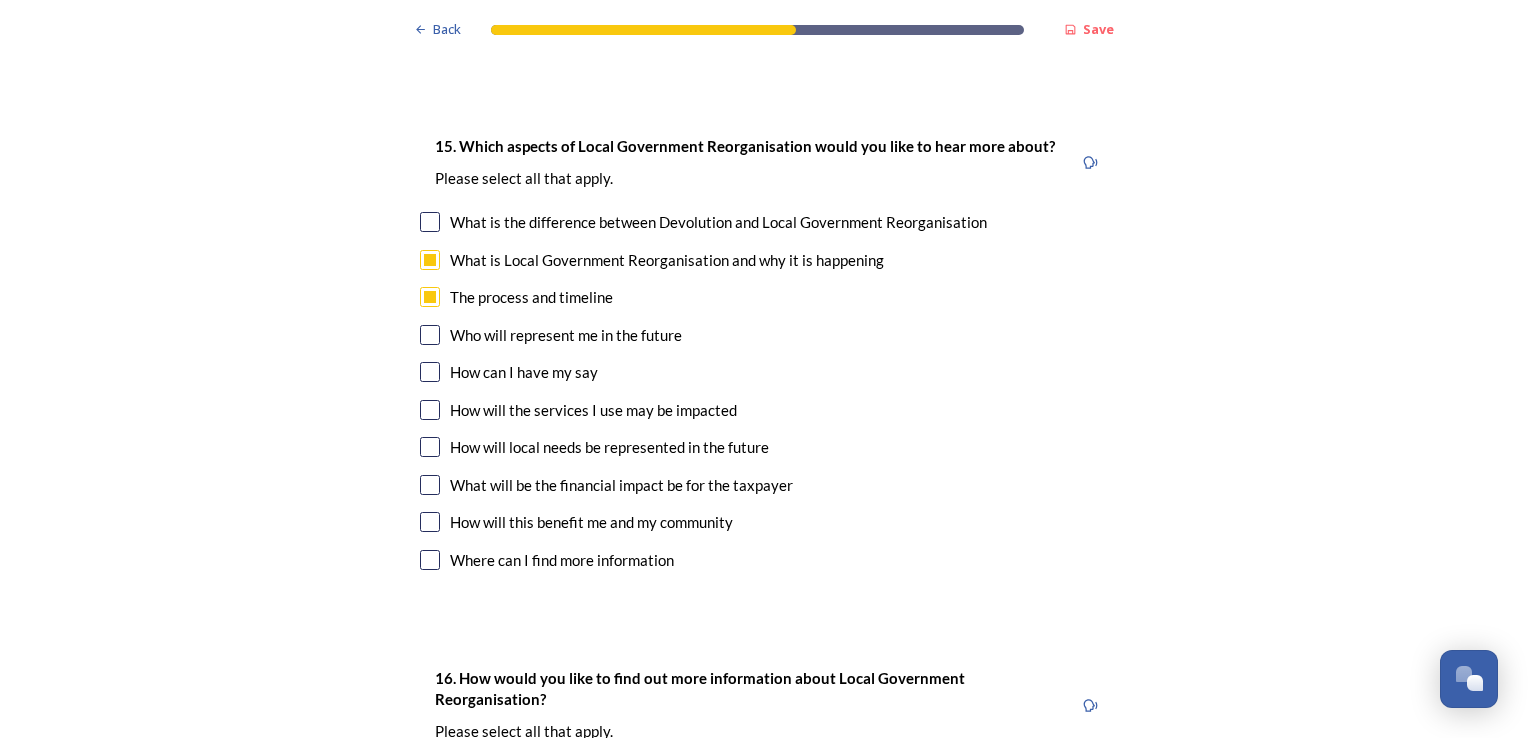 click at bounding box center (430, 335) 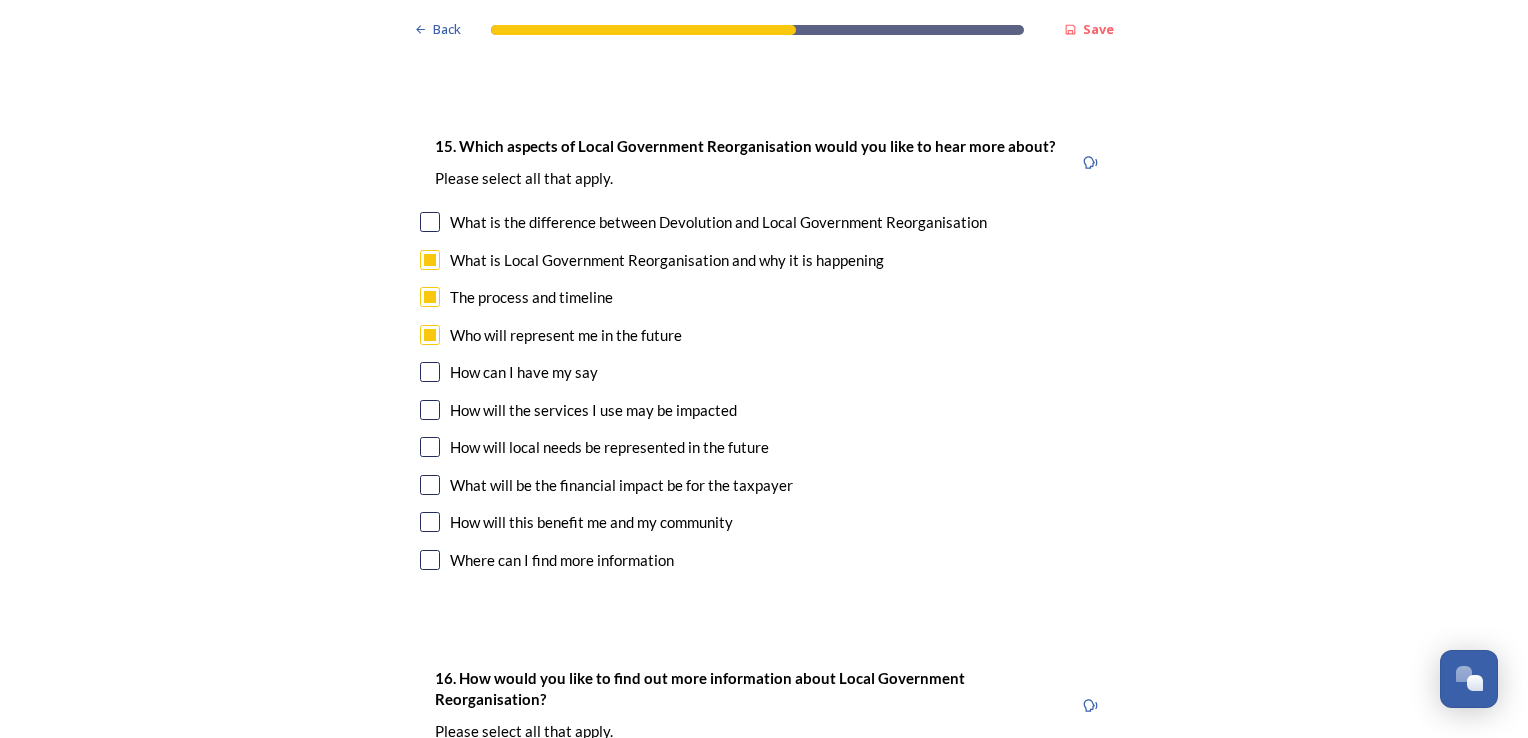 click at bounding box center (430, 410) 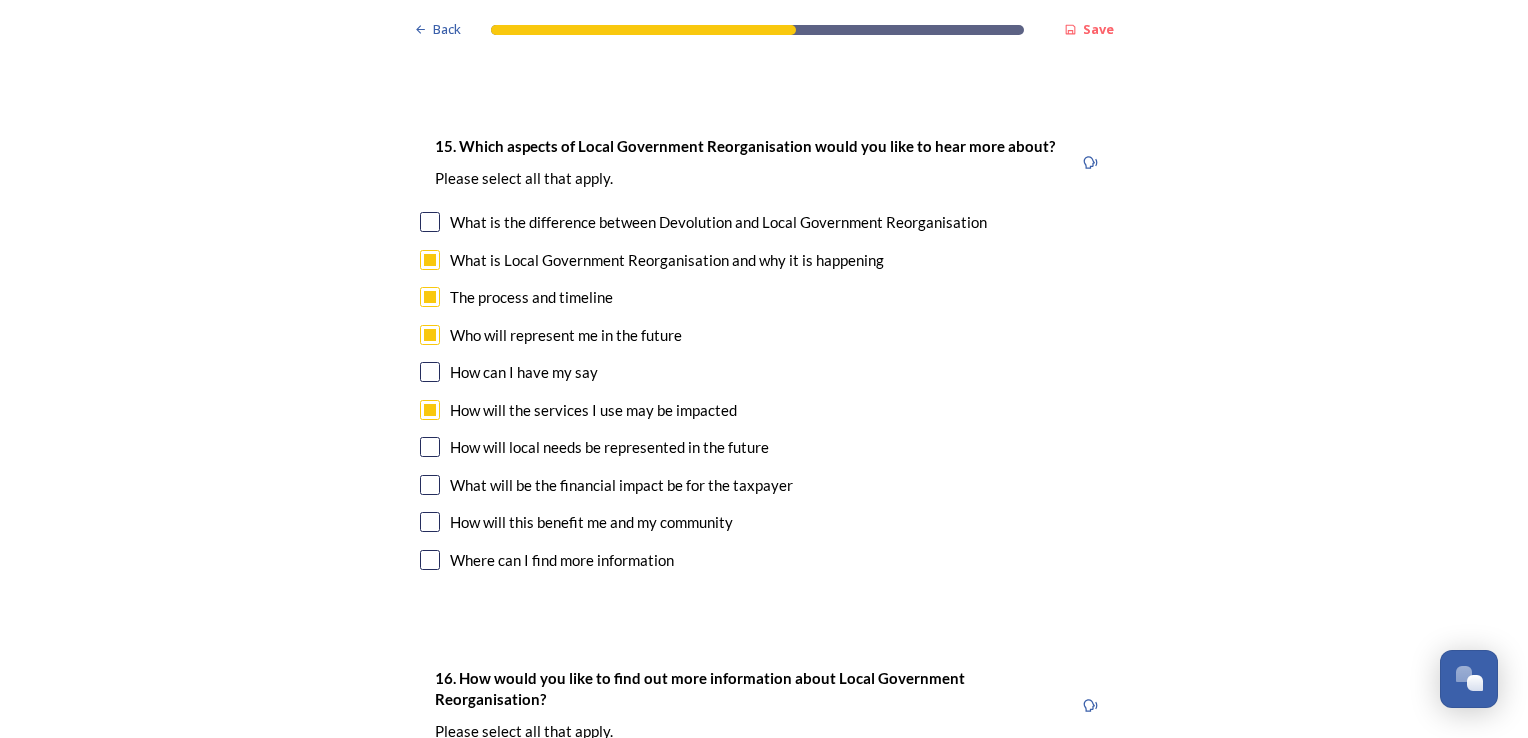 click at bounding box center [430, 485] 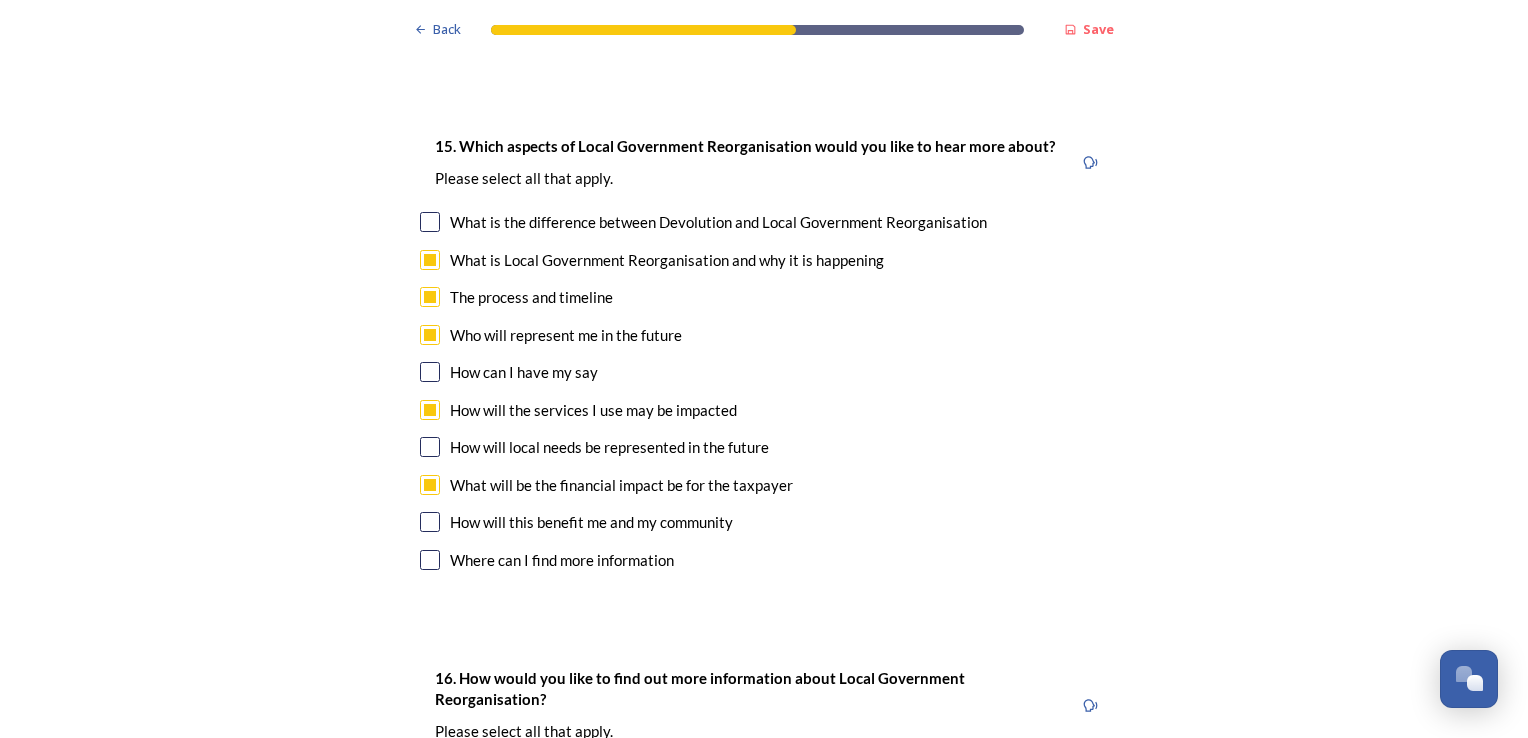 click at bounding box center [430, 560] 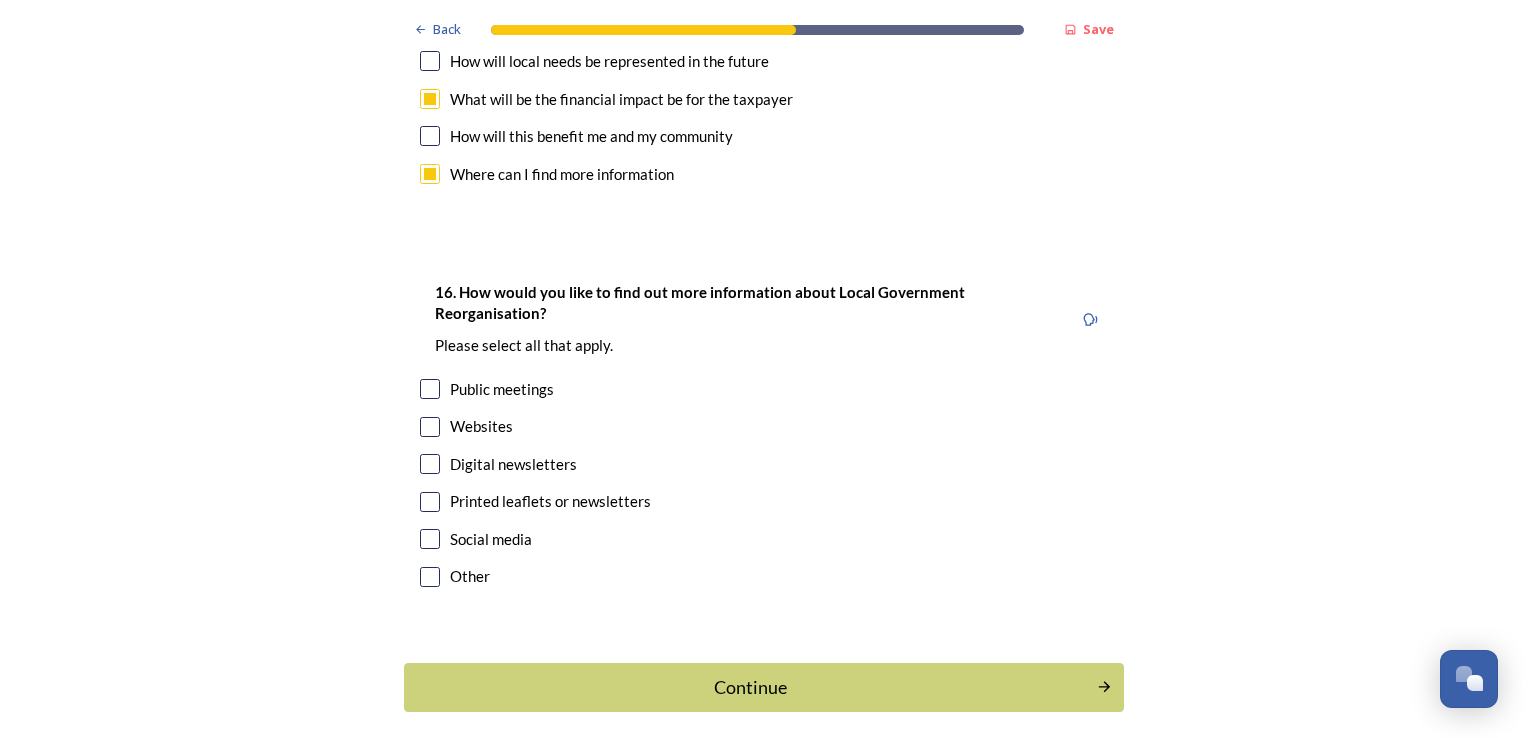 scroll, scrollTop: 6144, scrollLeft: 0, axis: vertical 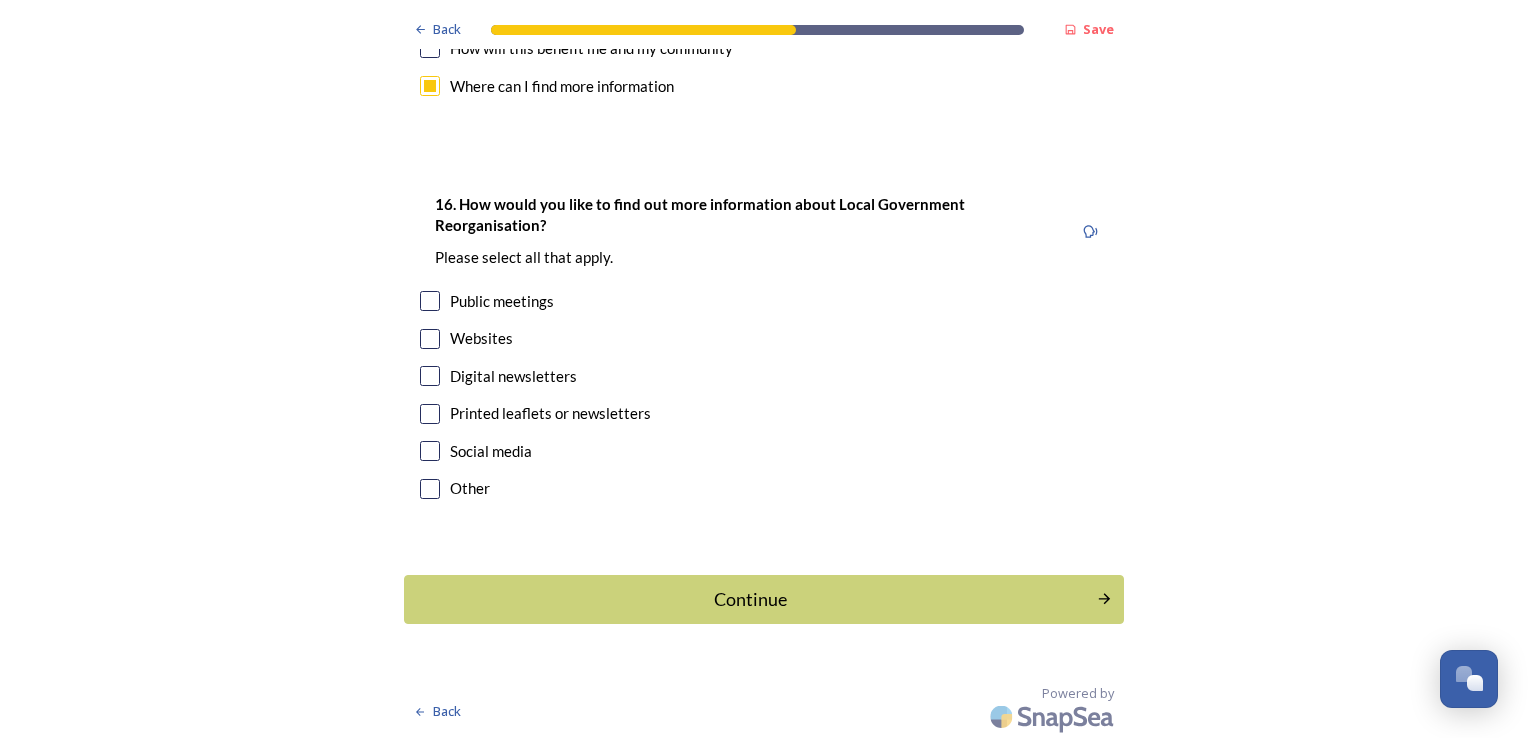 click at bounding box center [430, 376] 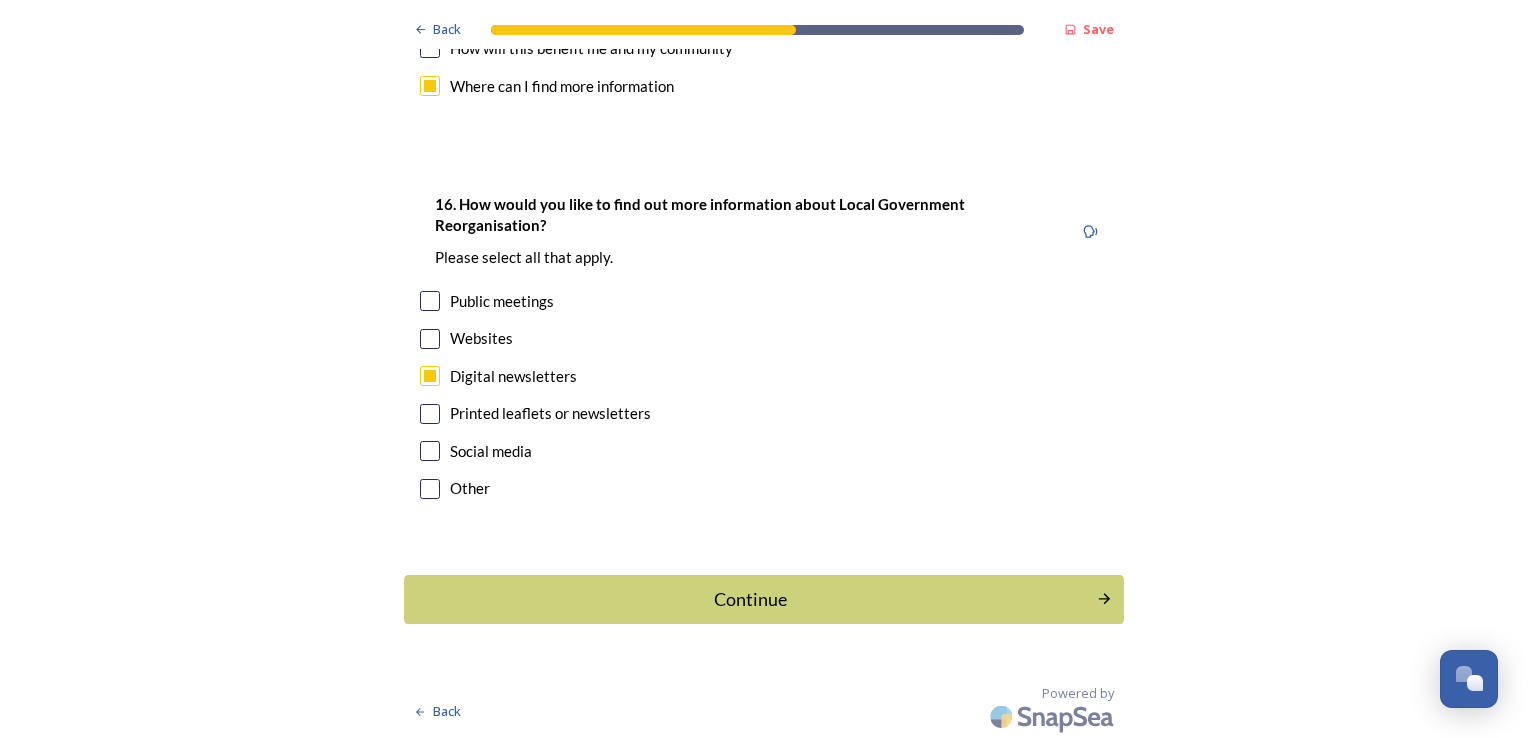 click at bounding box center (430, 414) 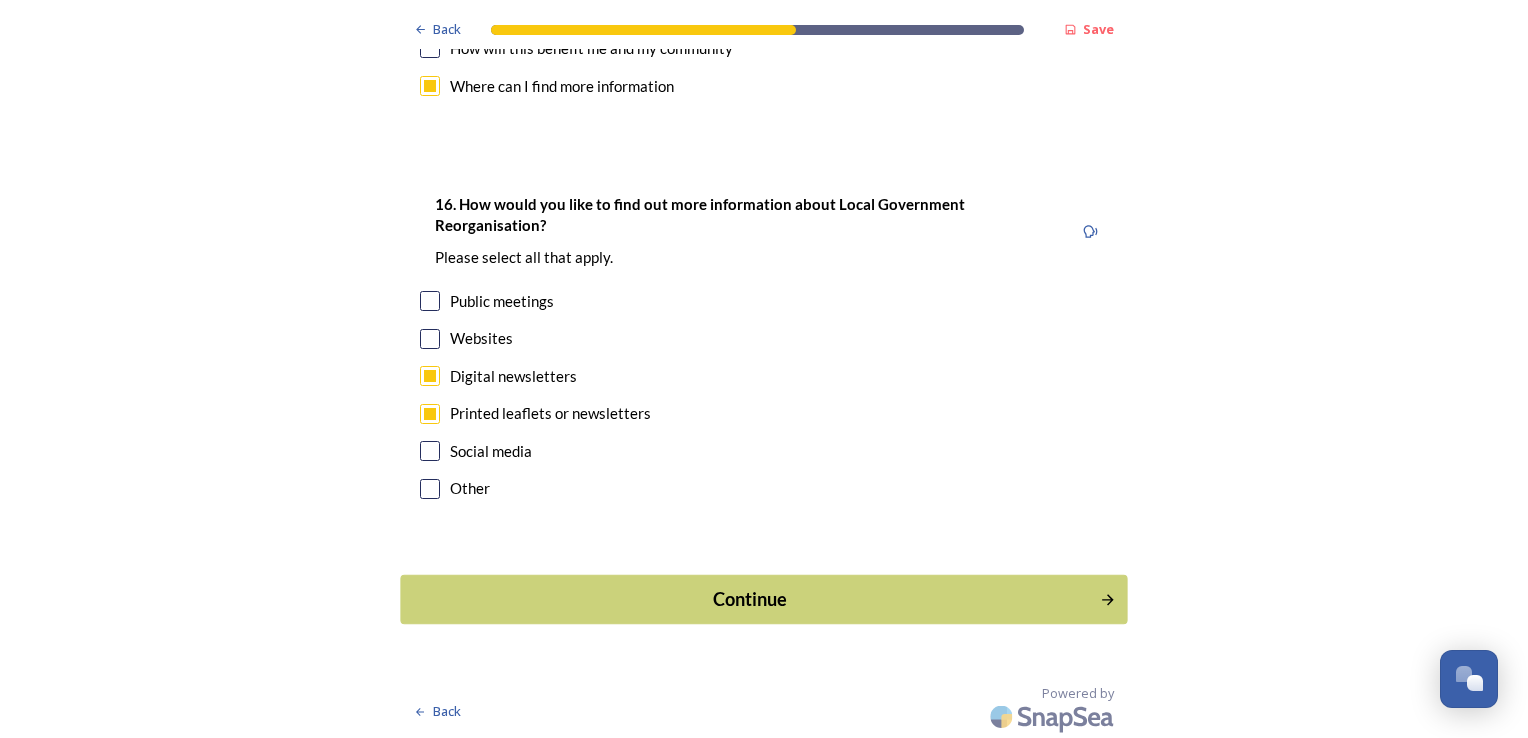 click on "Continue" at bounding box center (750, 599) 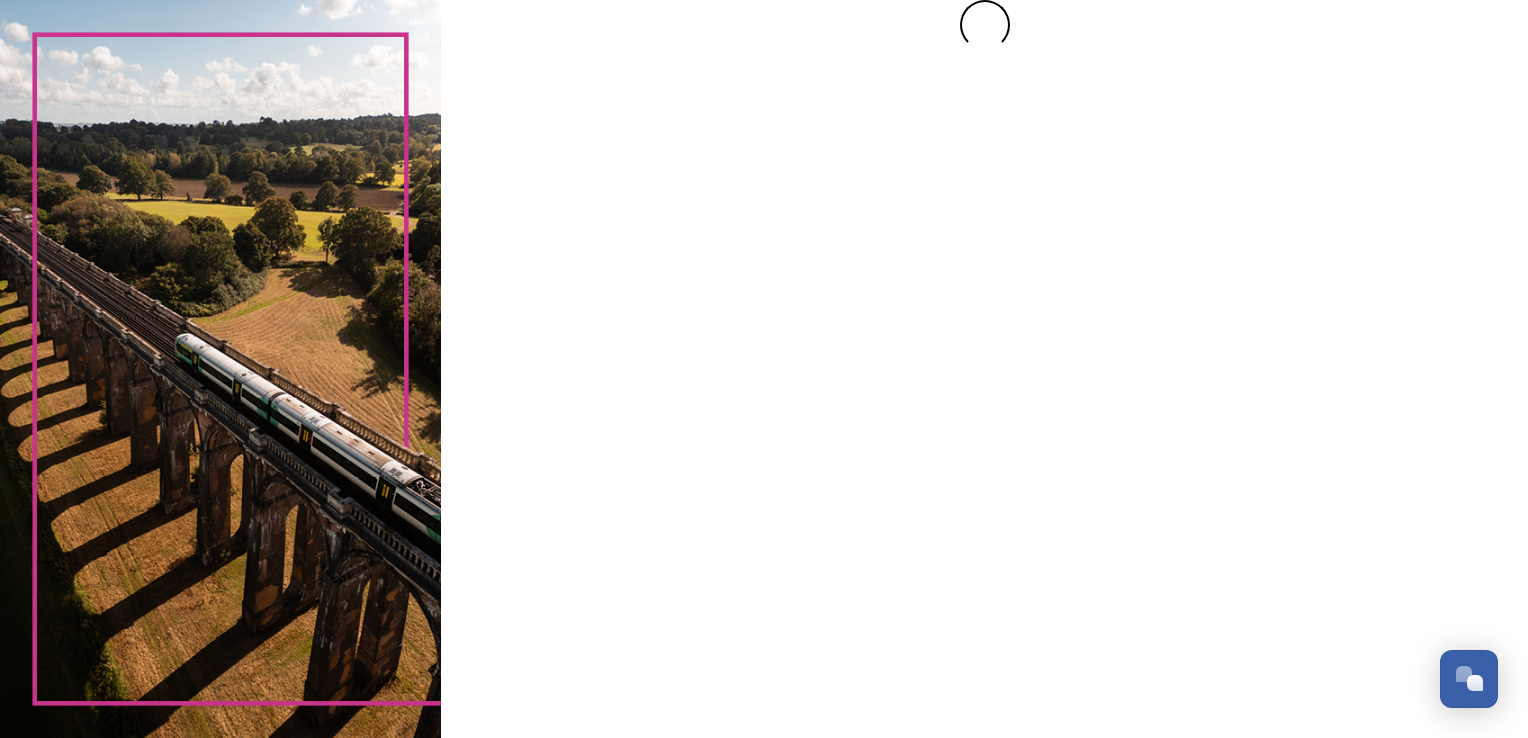 scroll, scrollTop: 0, scrollLeft: 0, axis: both 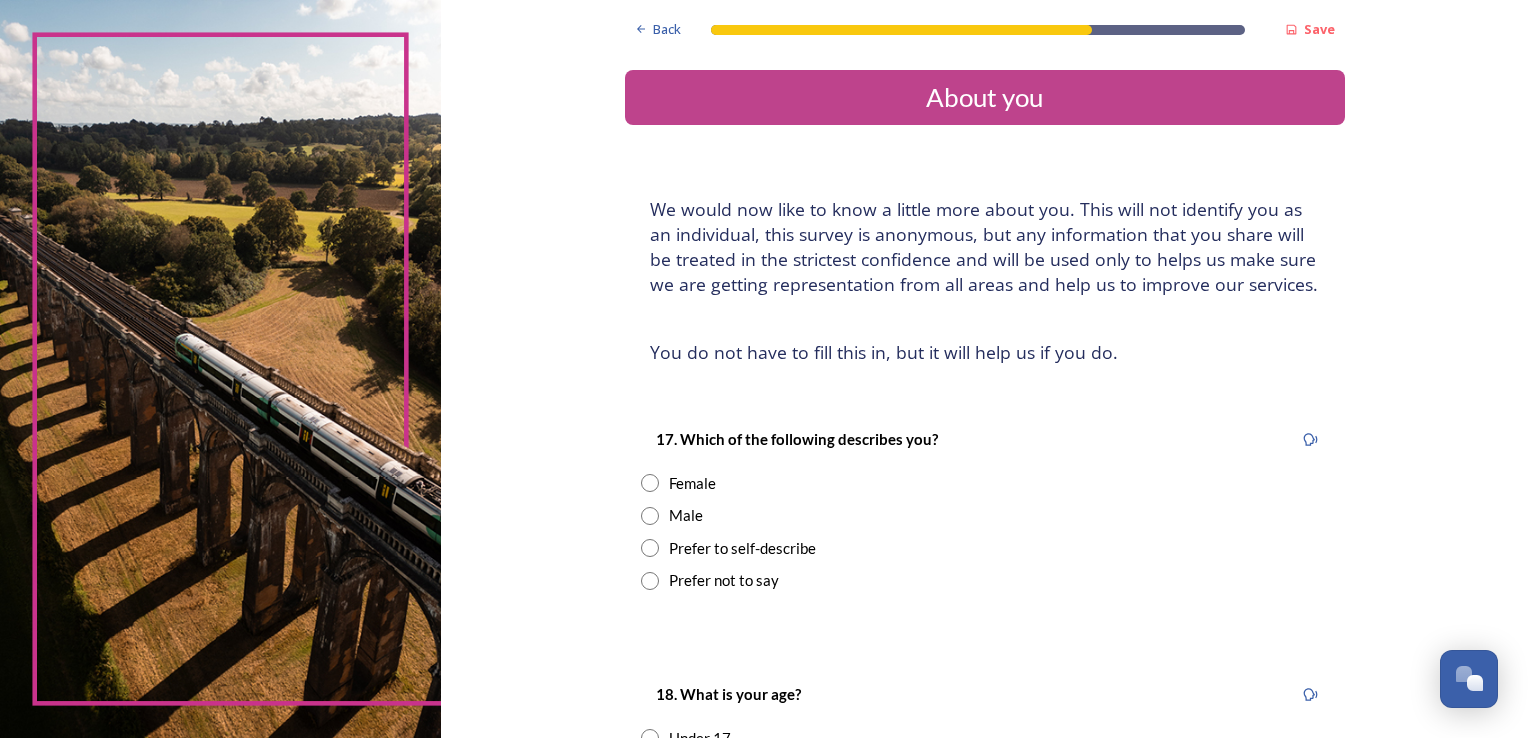 click at bounding box center (650, 483) 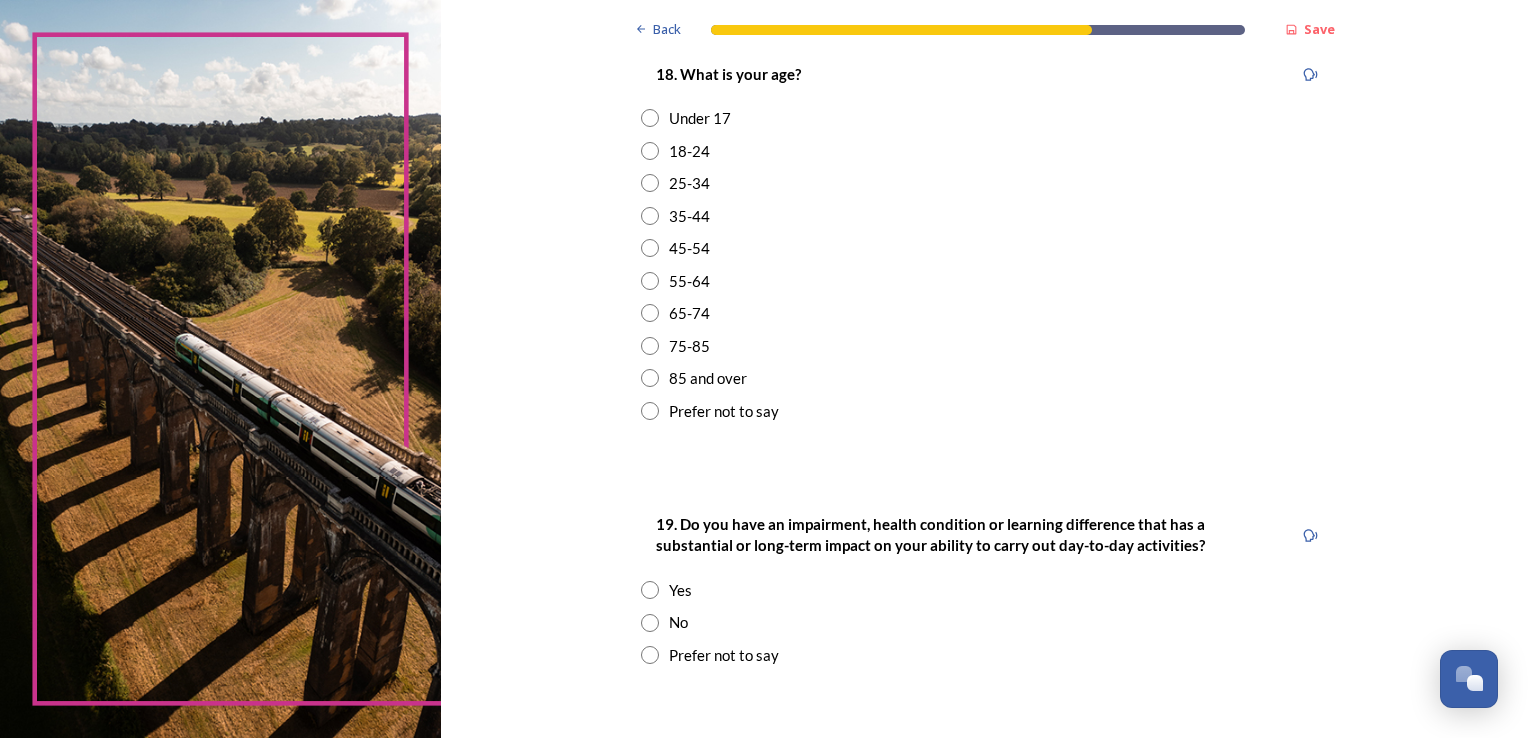 scroll, scrollTop: 692, scrollLeft: 0, axis: vertical 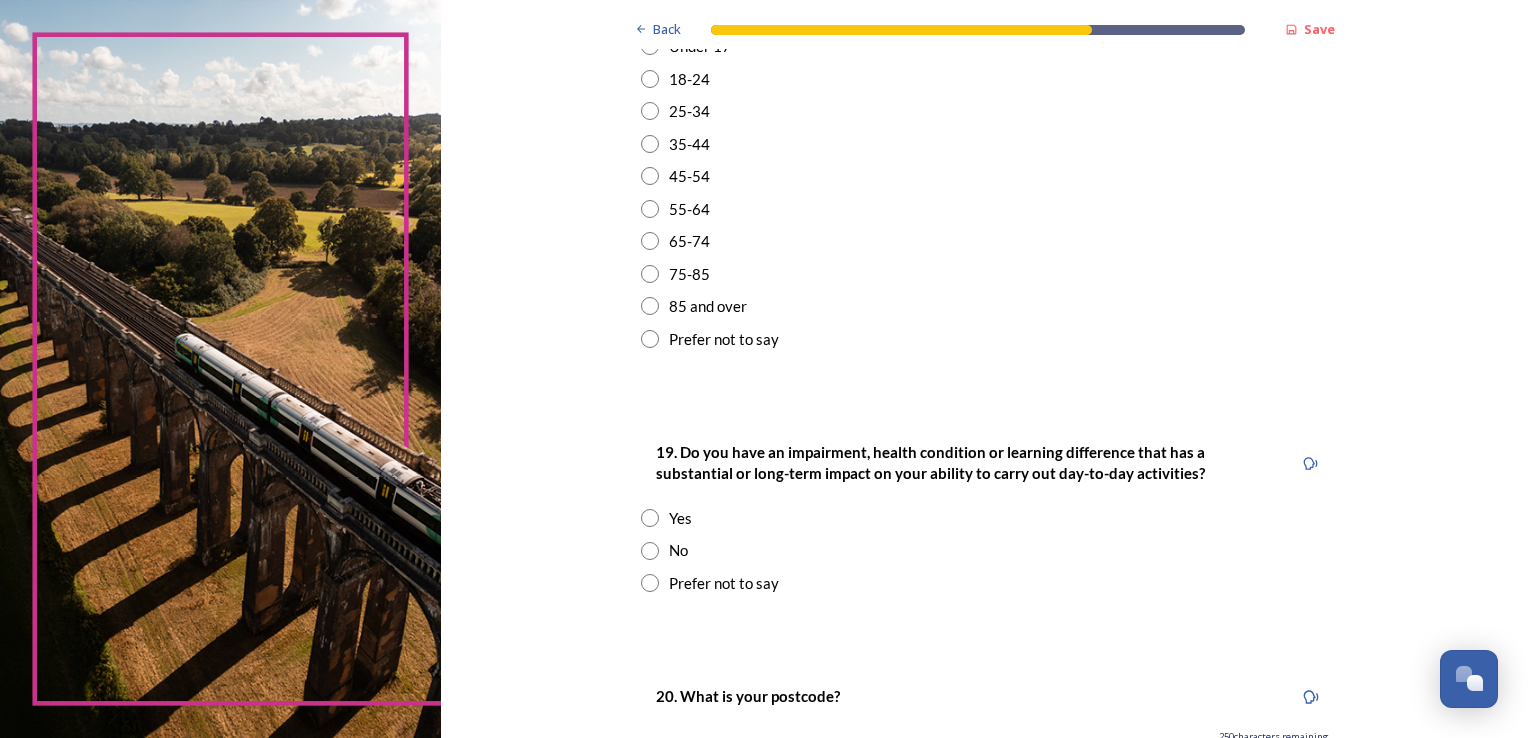 click at bounding box center (650, 209) 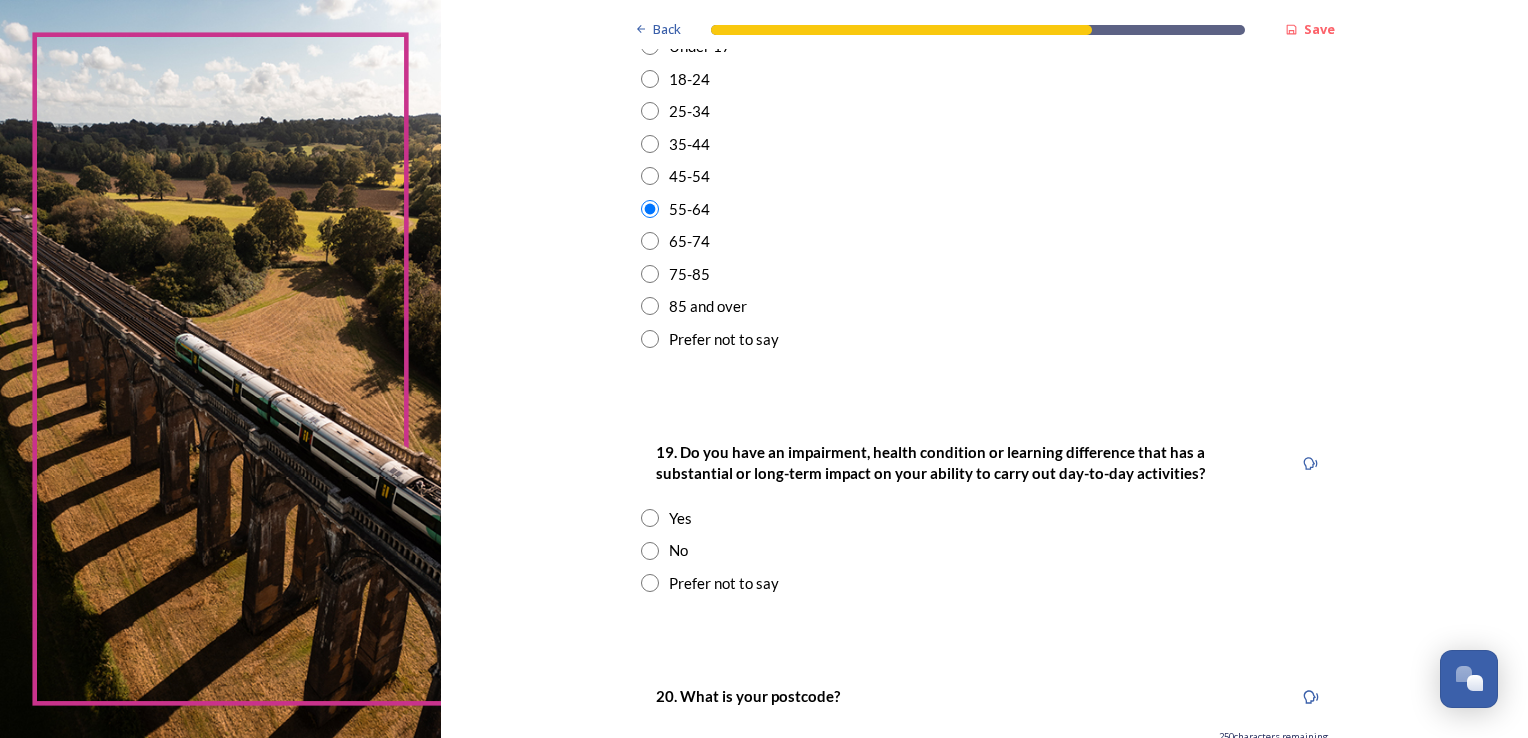 click at bounding box center [650, 551] 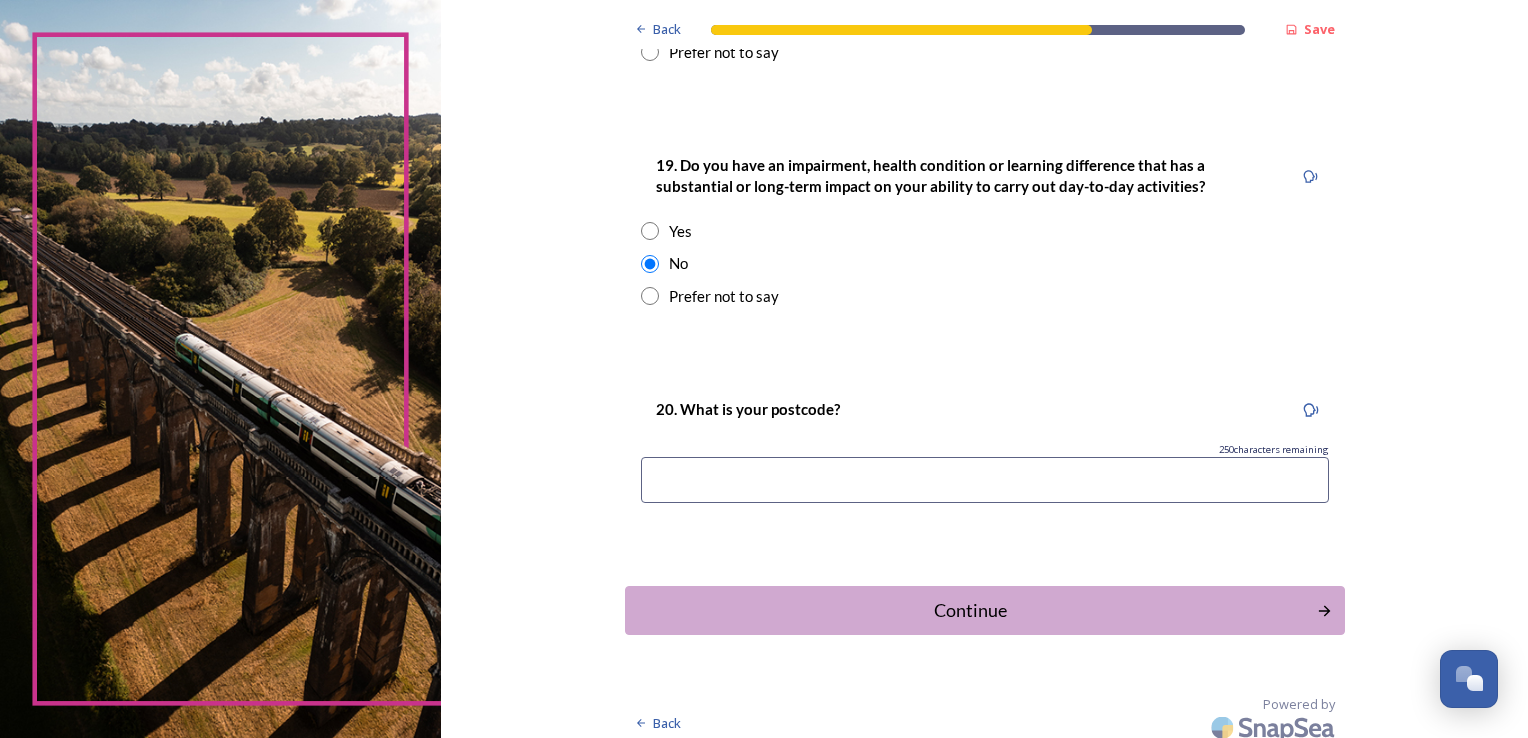 scroll, scrollTop: 991, scrollLeft: 0, axis: vertical 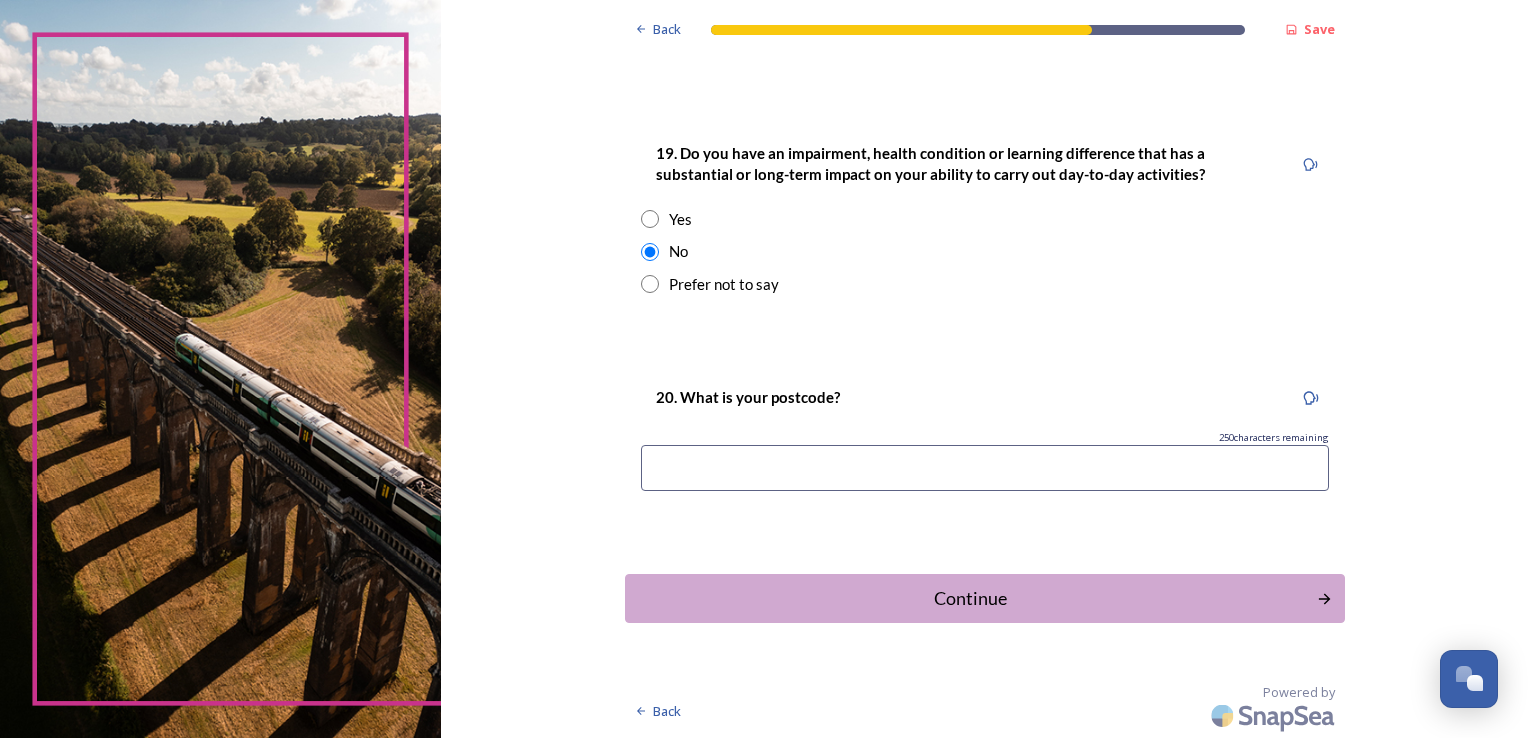 click at bounding box center (985, 468) 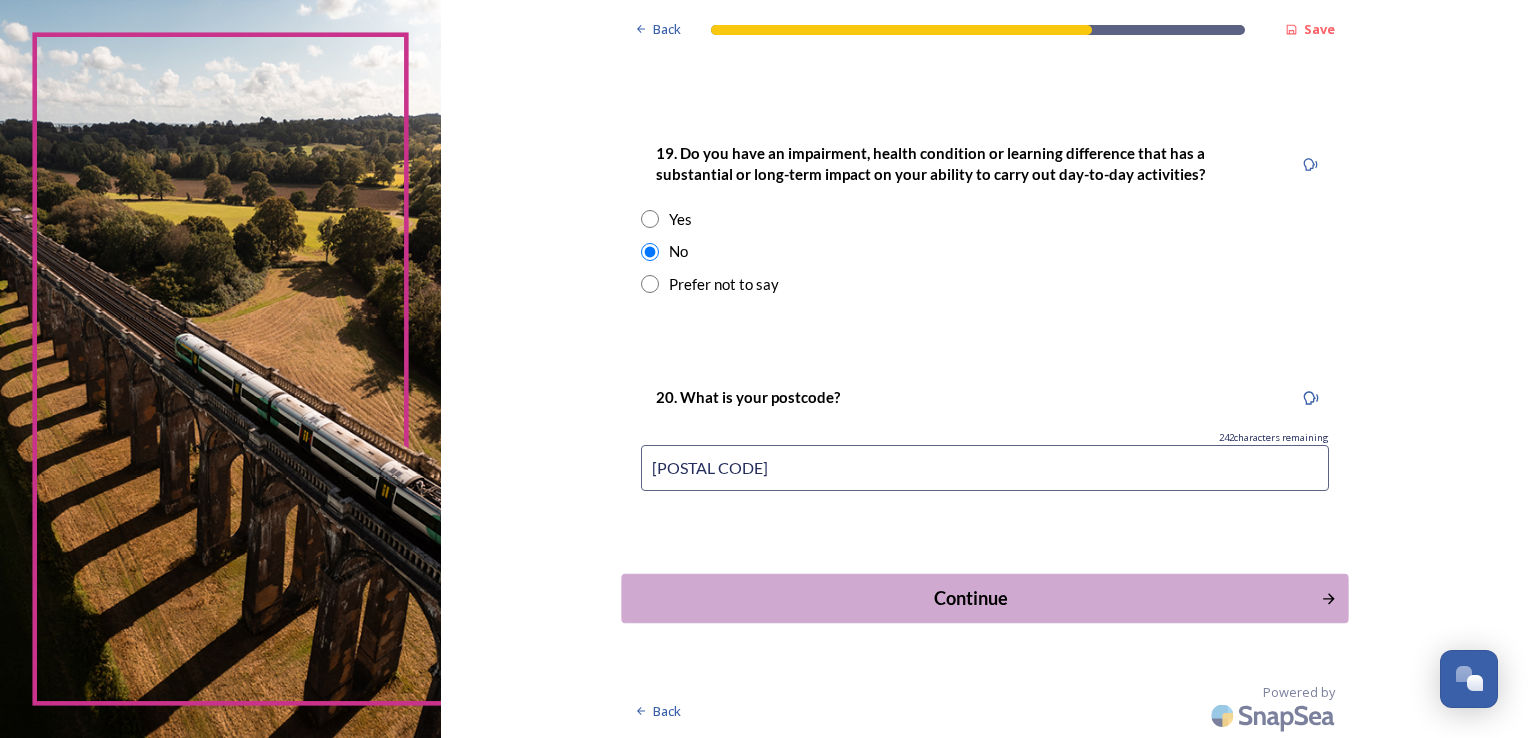 type on "[POSTAL CODE]" 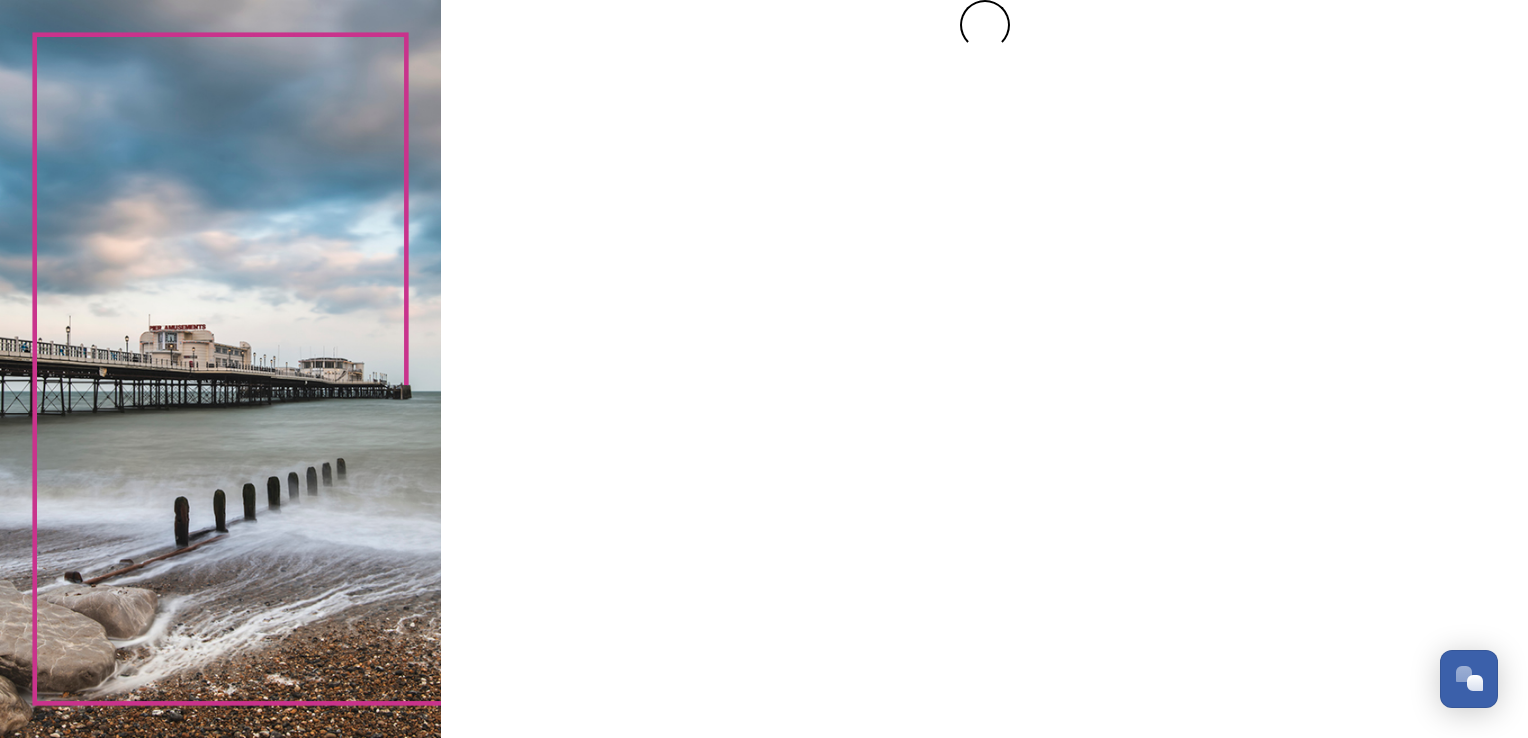 scroll, scrollTop: 0, scrollLeft: 0, axis: both 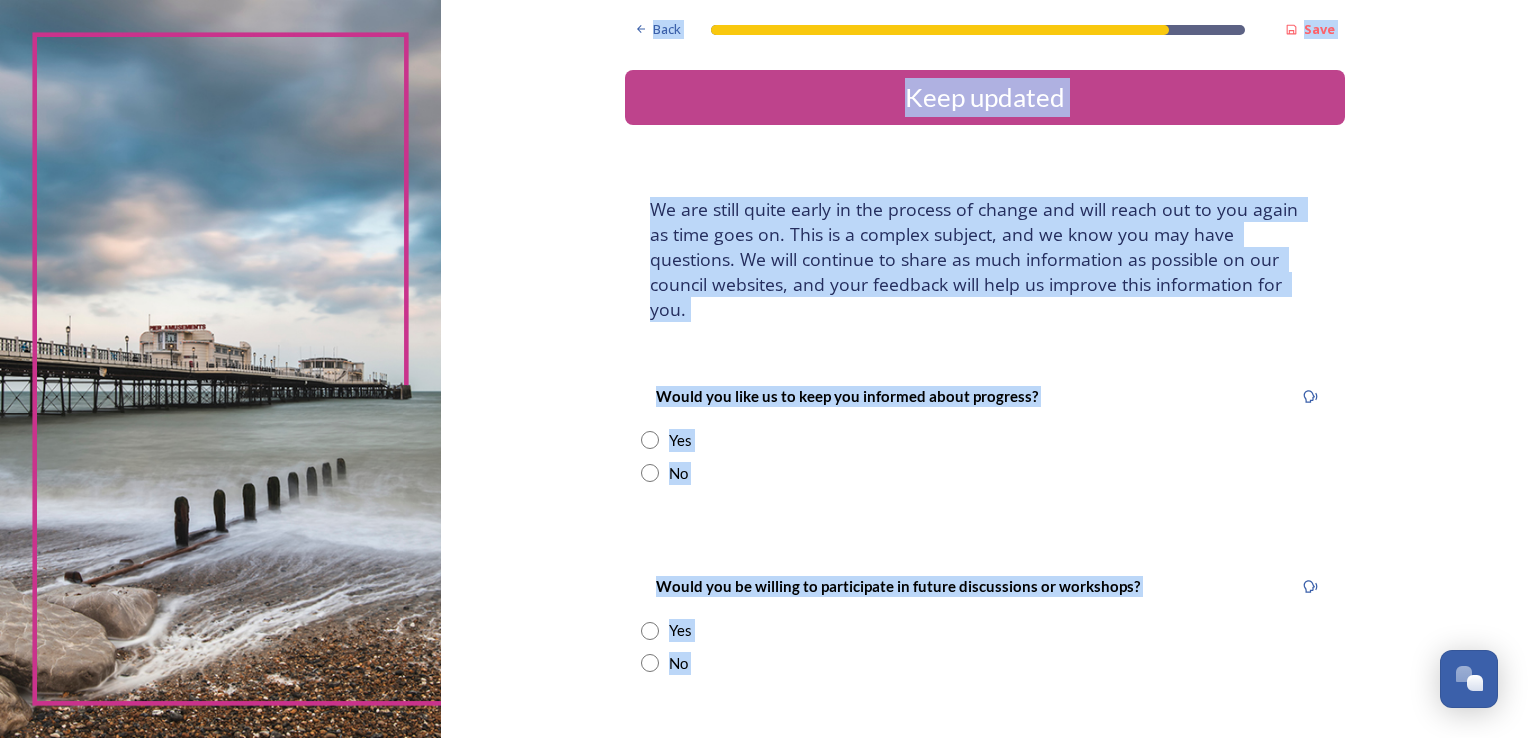 click on "Would you like us to keep you informed about progress?" at bounding box center (985, 396) 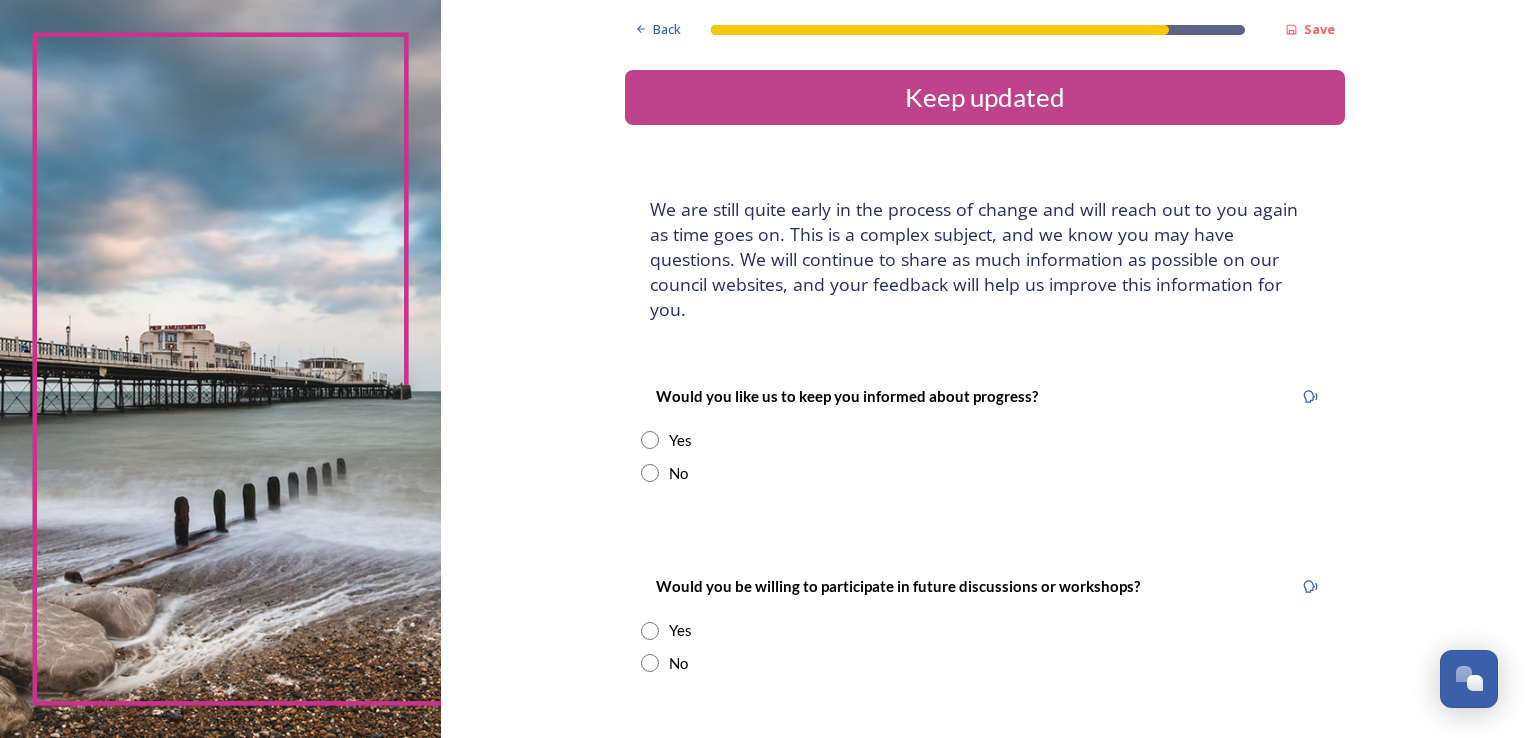 click at bounding box center (650, 440) 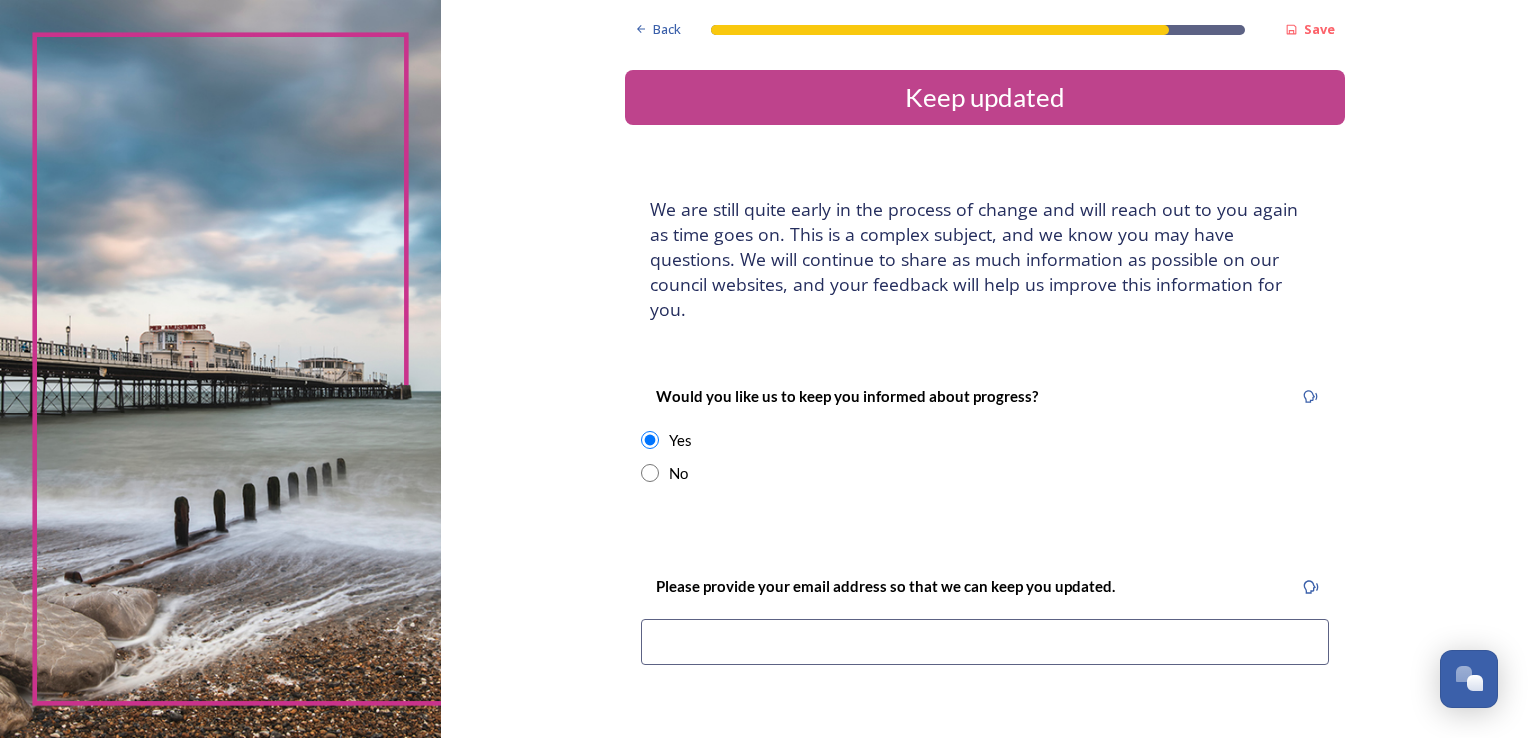click at bounding box center (985, 642) 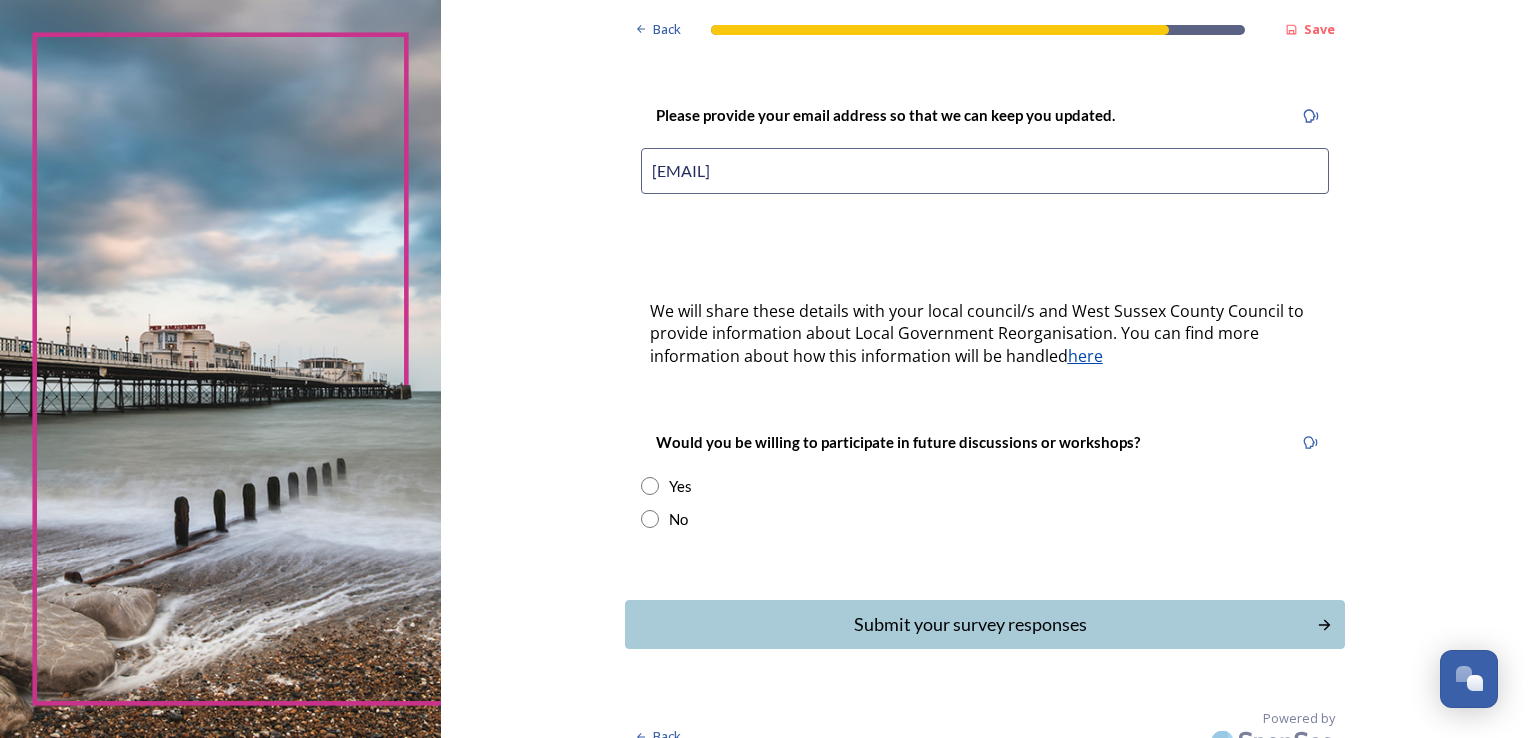 scroll, scrollTop: 472, scrollLeft: 0, axis: vertical 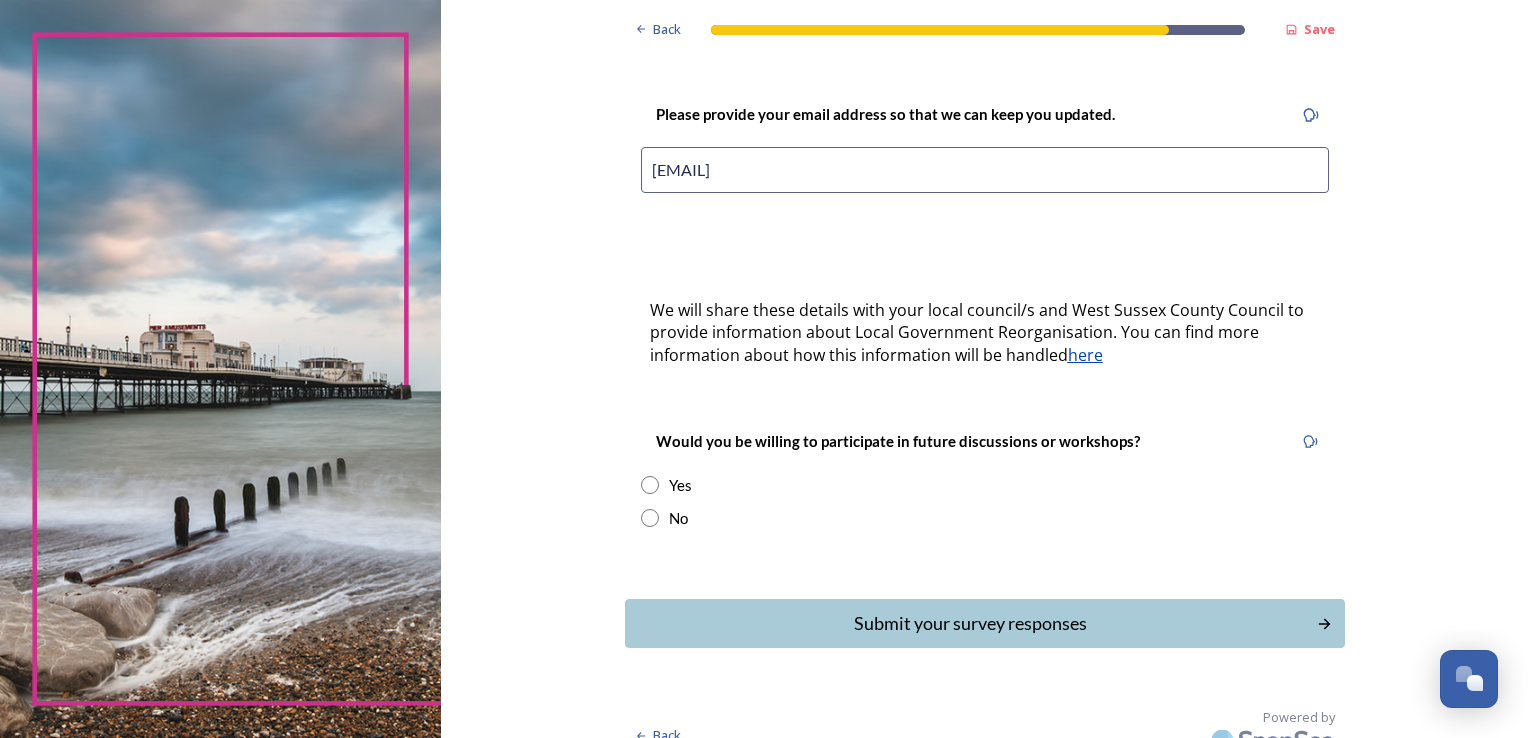 click at bounding box center [650, 518] 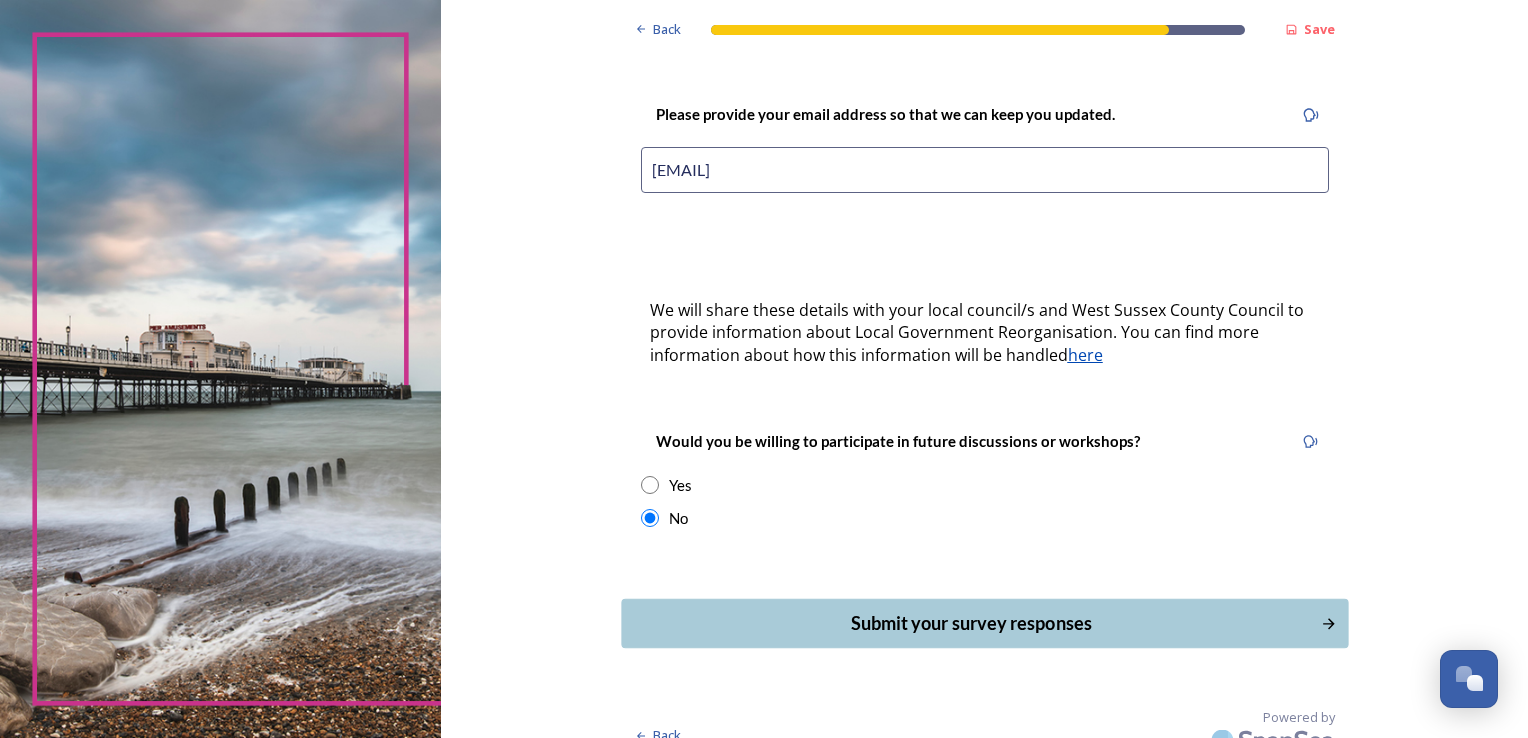 click on "Submit your survey responses" at bounding box center (970, 623) 